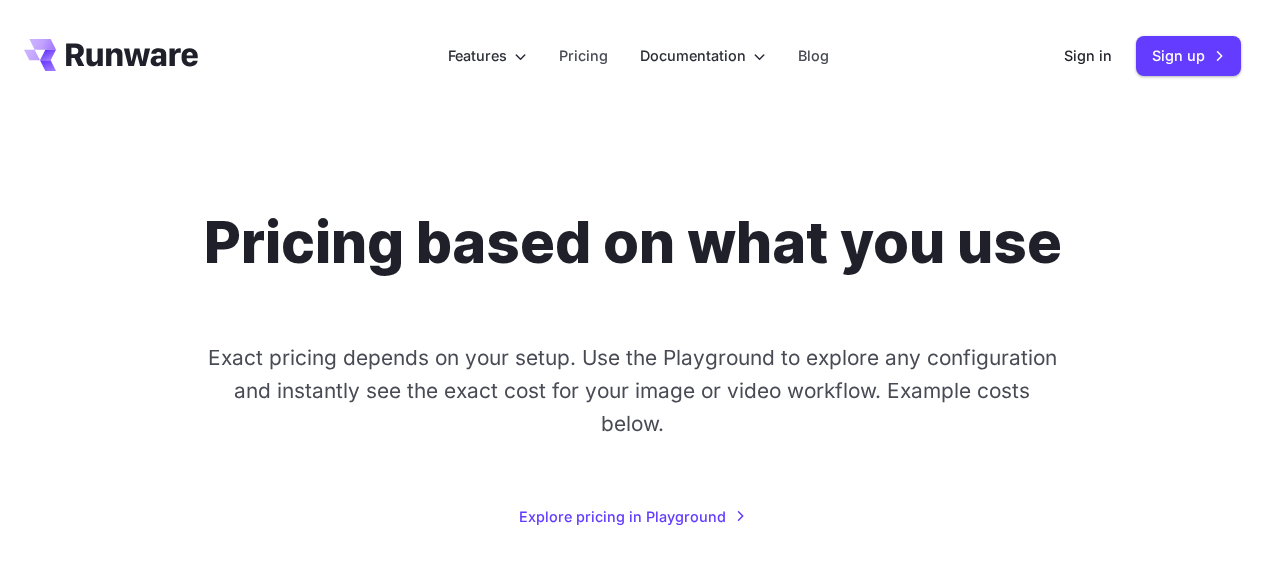 scroll, scrollTop: 4, scrollLeft: 0, axis: vertical 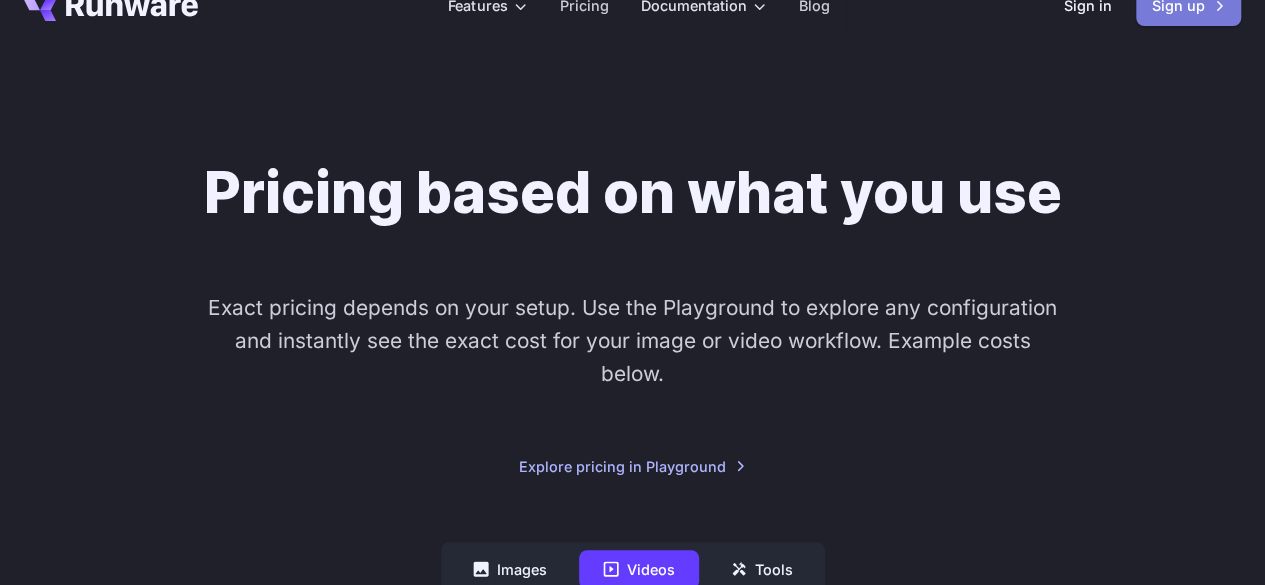click on "Sign up" at bounding box center [1188, 5] 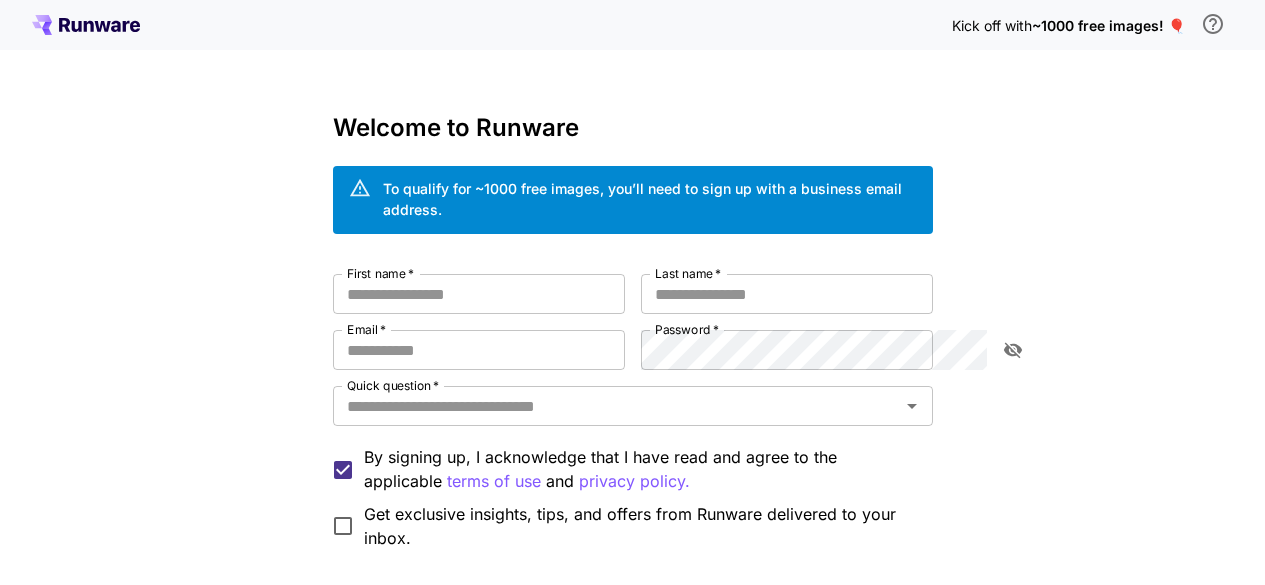 scroll, scrollTop: 0, scrollLeft: 0, axis: both 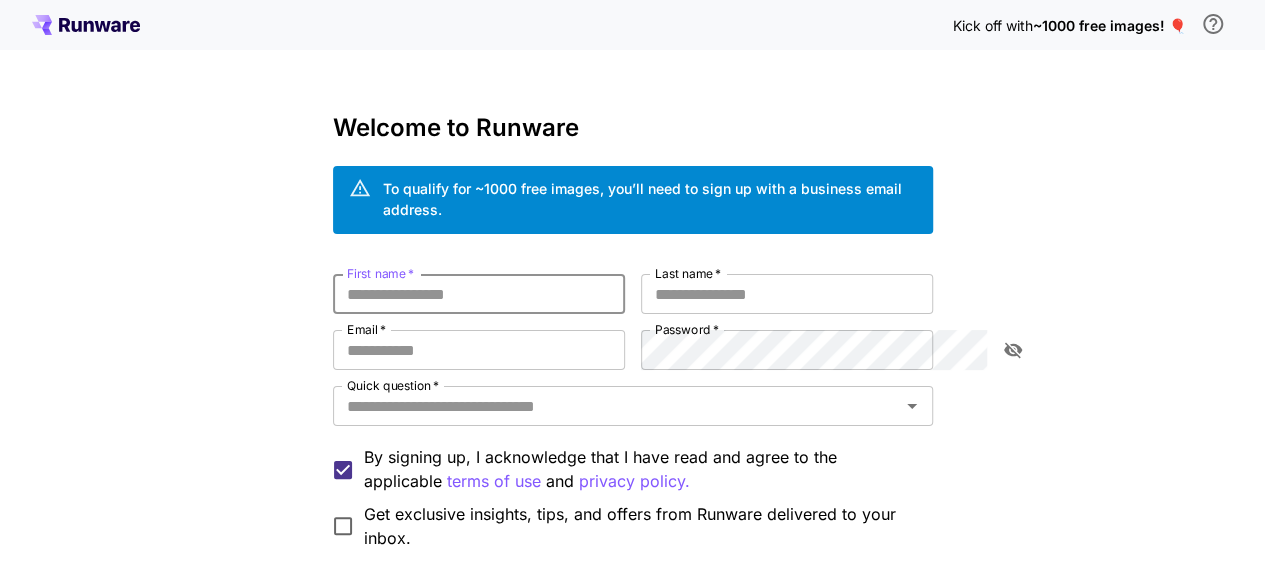 click on "First name   *" at bounding box center [479, 294] 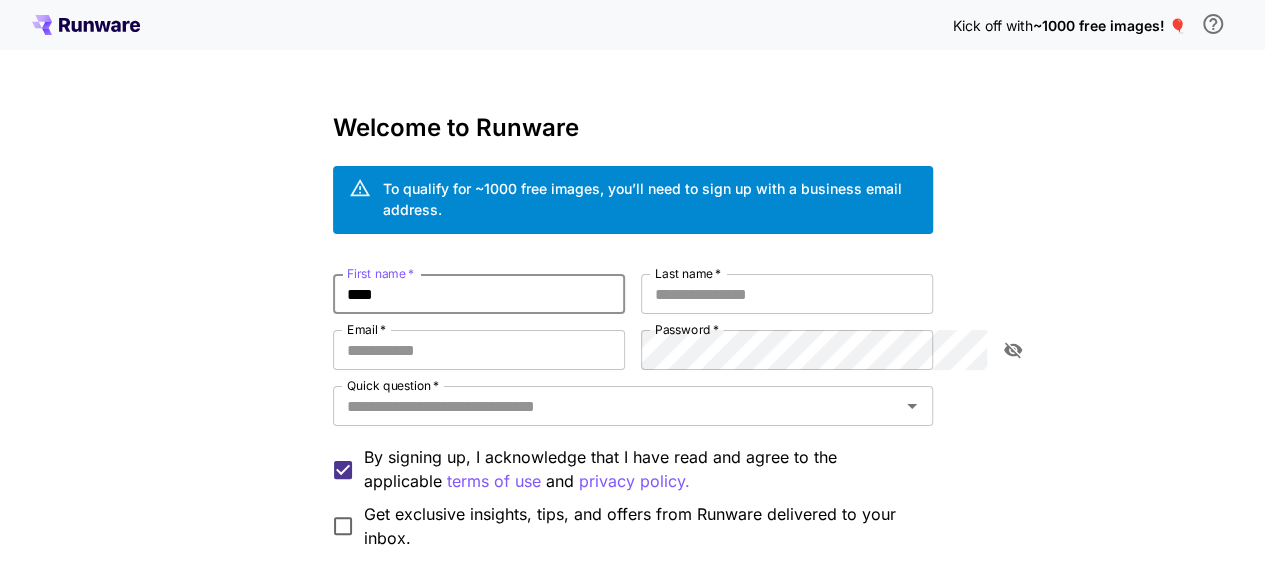 type on "****" 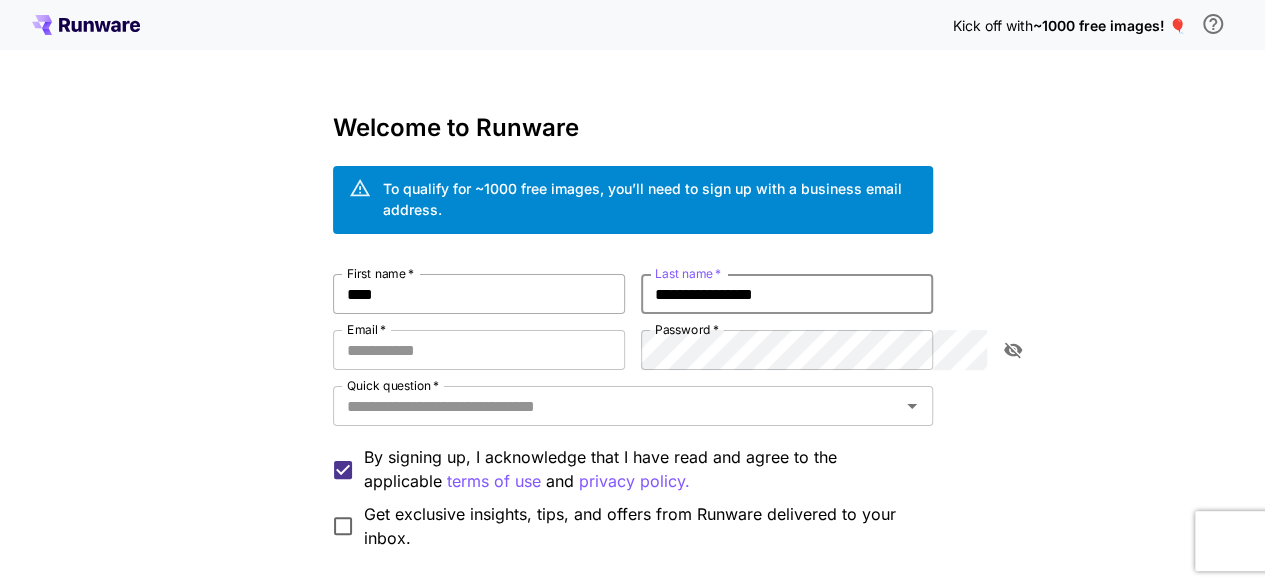 type on "**********" 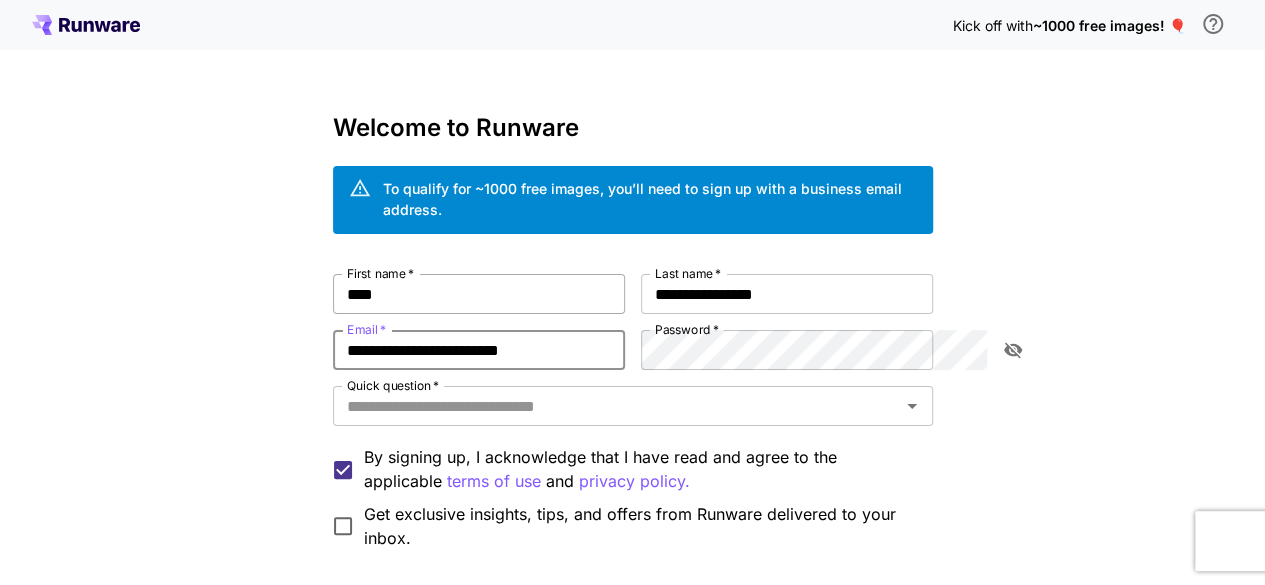 type on "**********" 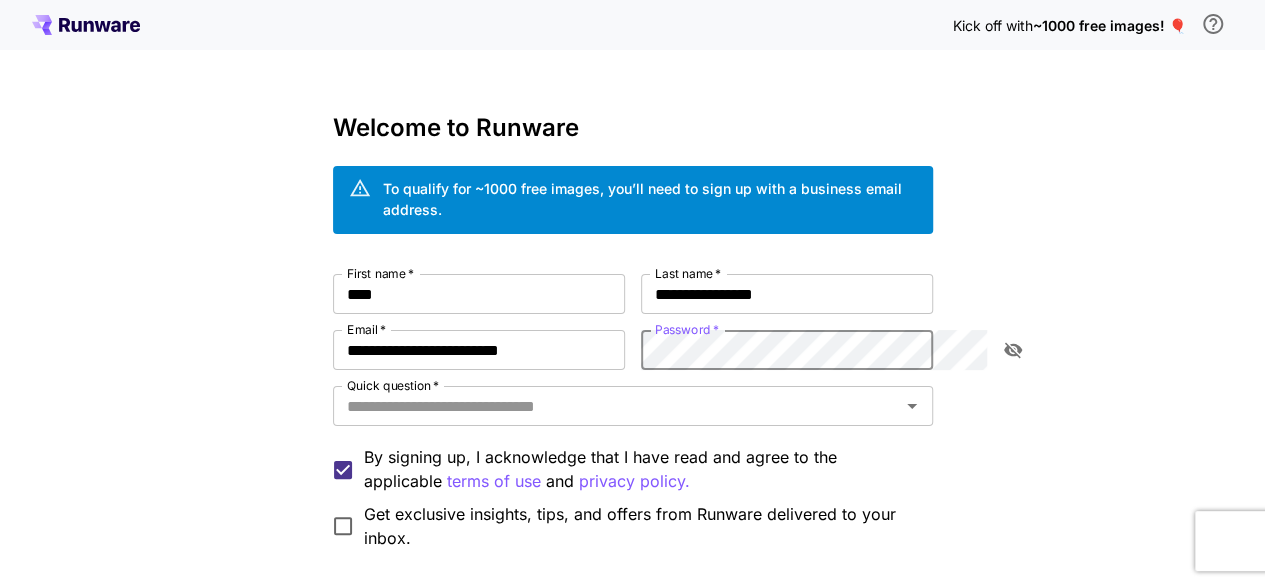 click at bounding box center (1013, 350) 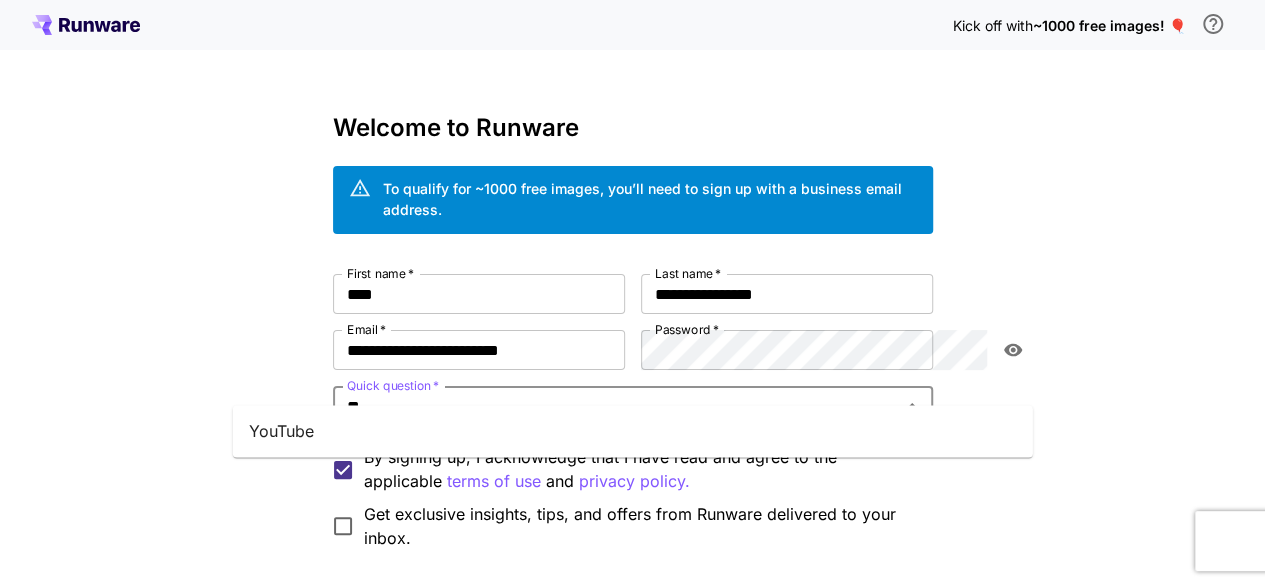 type on "***" 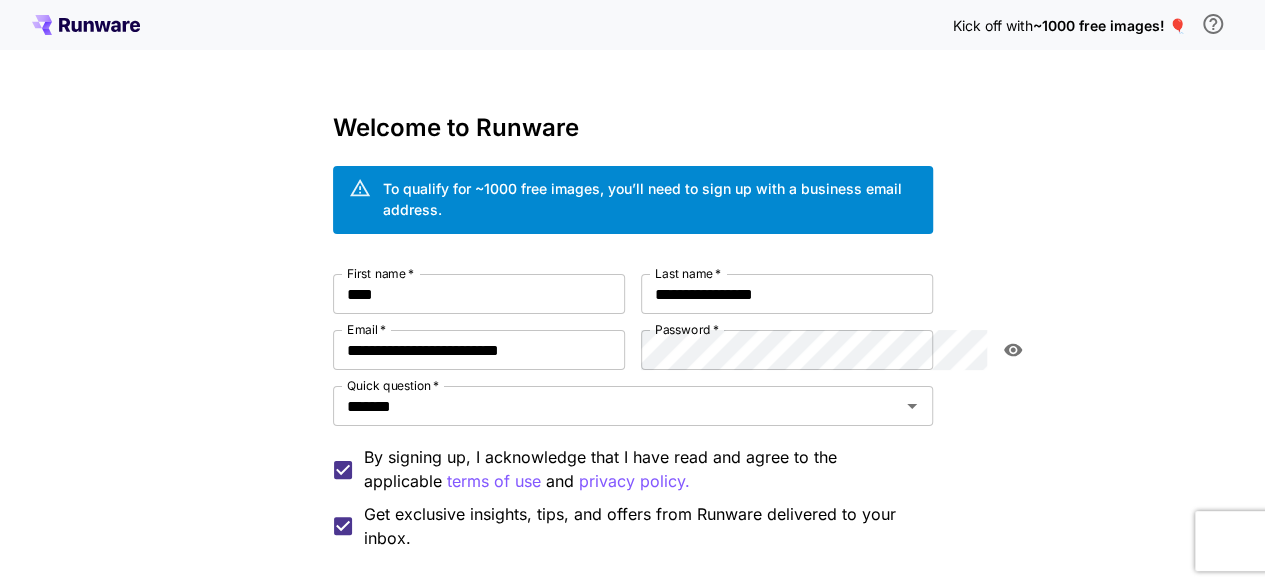 scroll, scrollTop: 154, scrollLeft: 0, axis: vertical 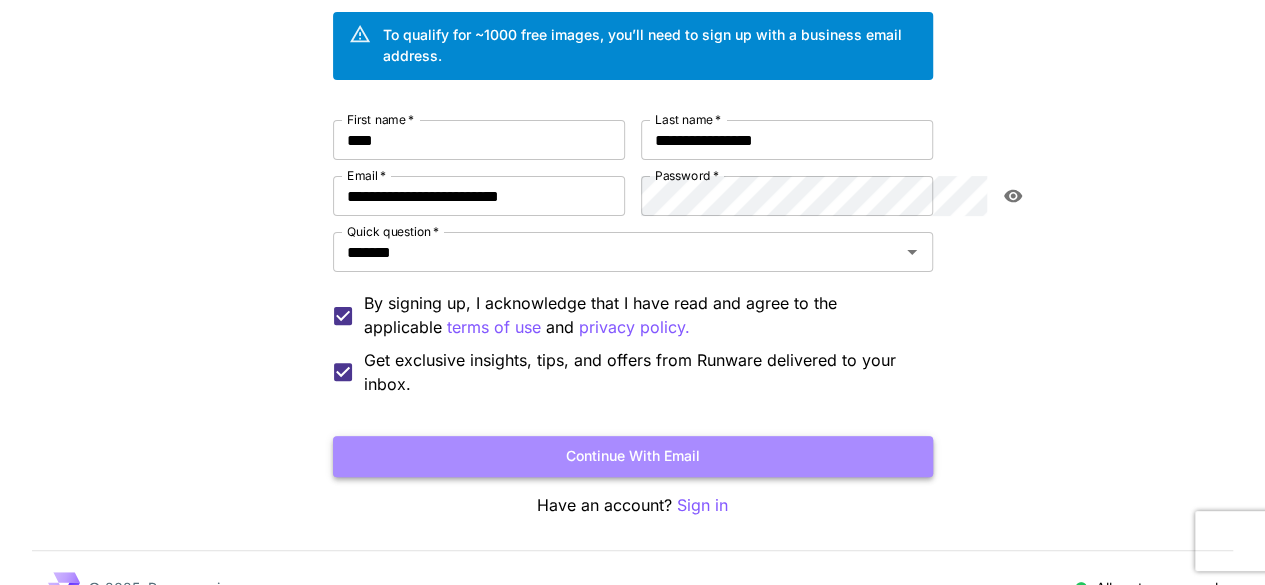 click on "Continue with email" at bounding box center [633, 456] 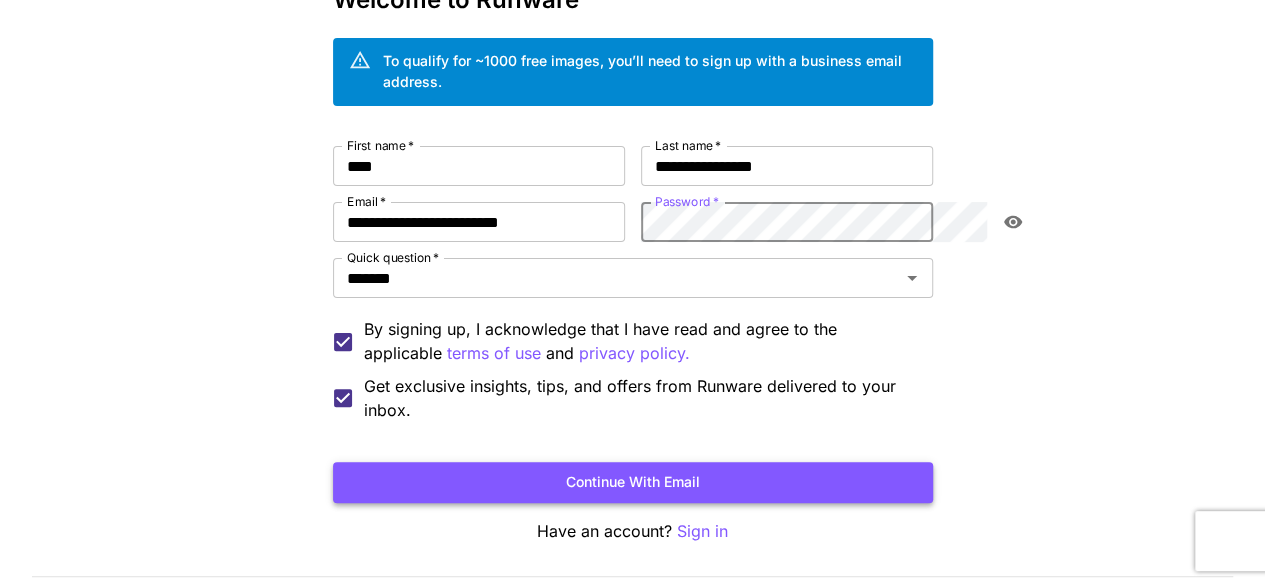 scroll, scrollTop: 125, scrollLeft: 0, axis: vertical 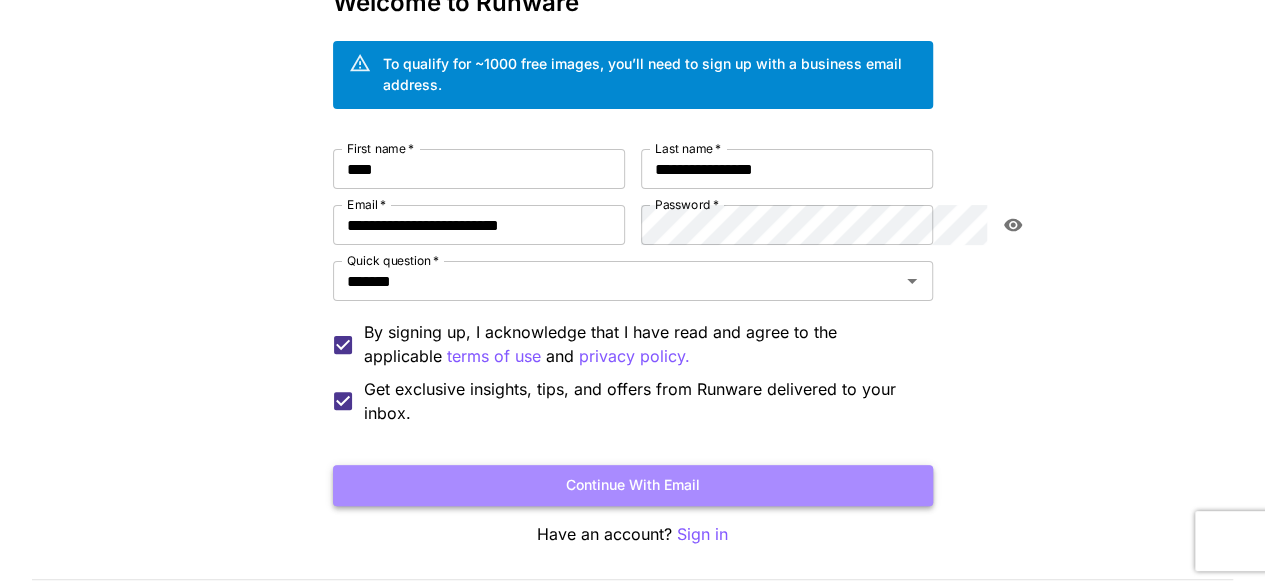 click on "Continue with email" at bounding box center [633, 485] 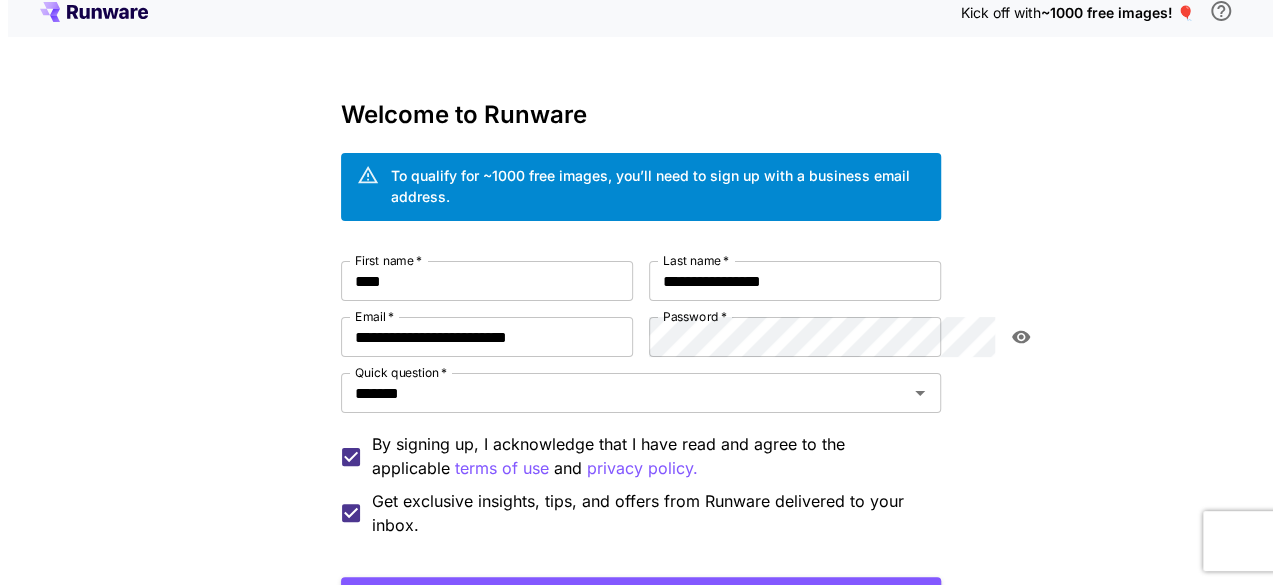 scroll, scrollTop: 0, scrollLeft: 0, axis: both 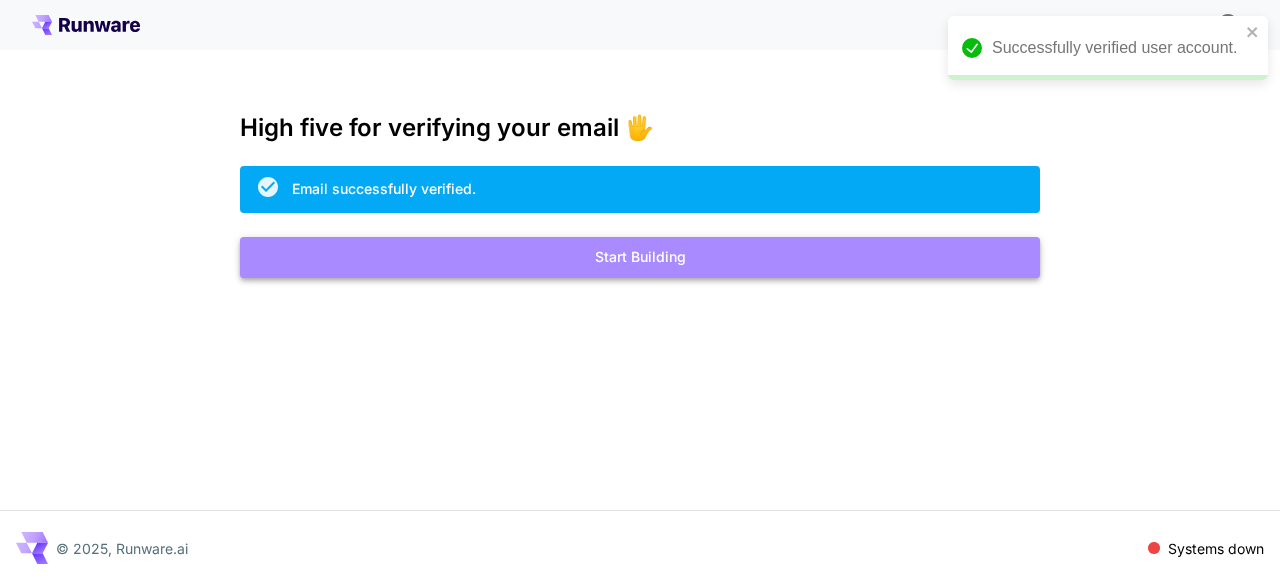 click on "Start Building" at bounding box center (640, 257) 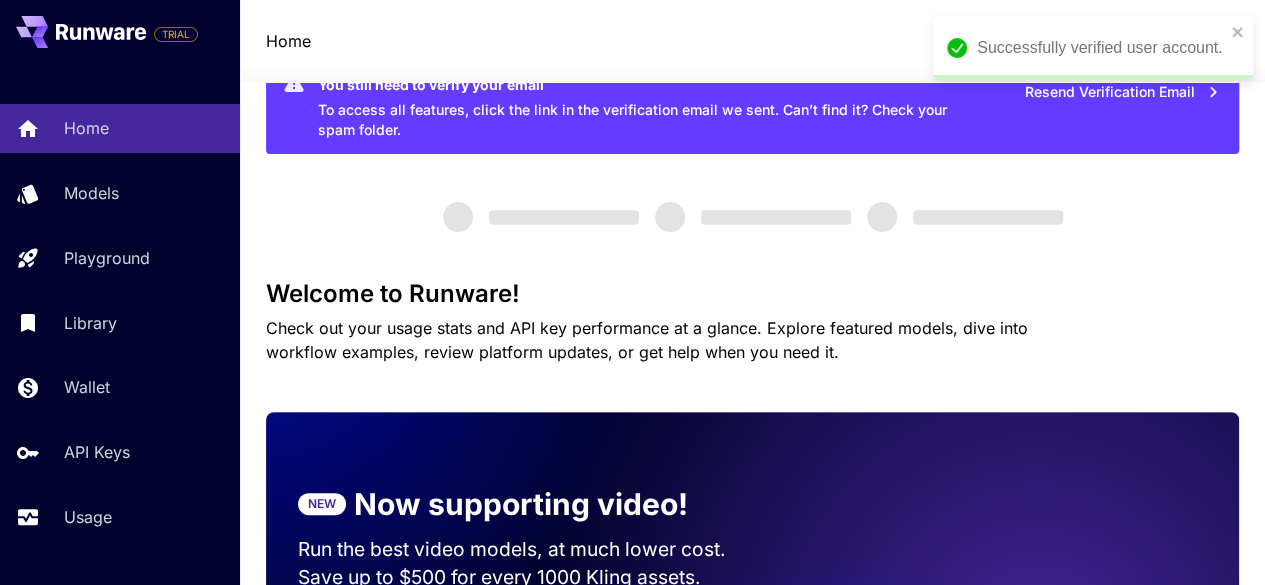 scroll, scrollTop: 0, scrollLeft: 0, axis: both 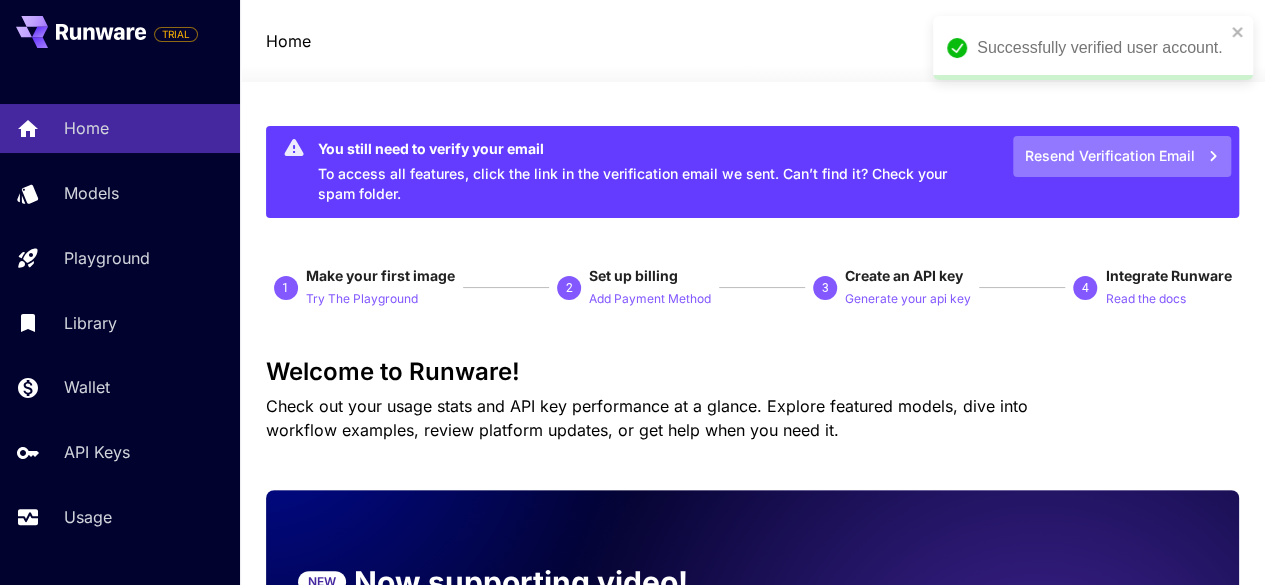click on "Resend Verification Email" at bounding box center [1122, 156] 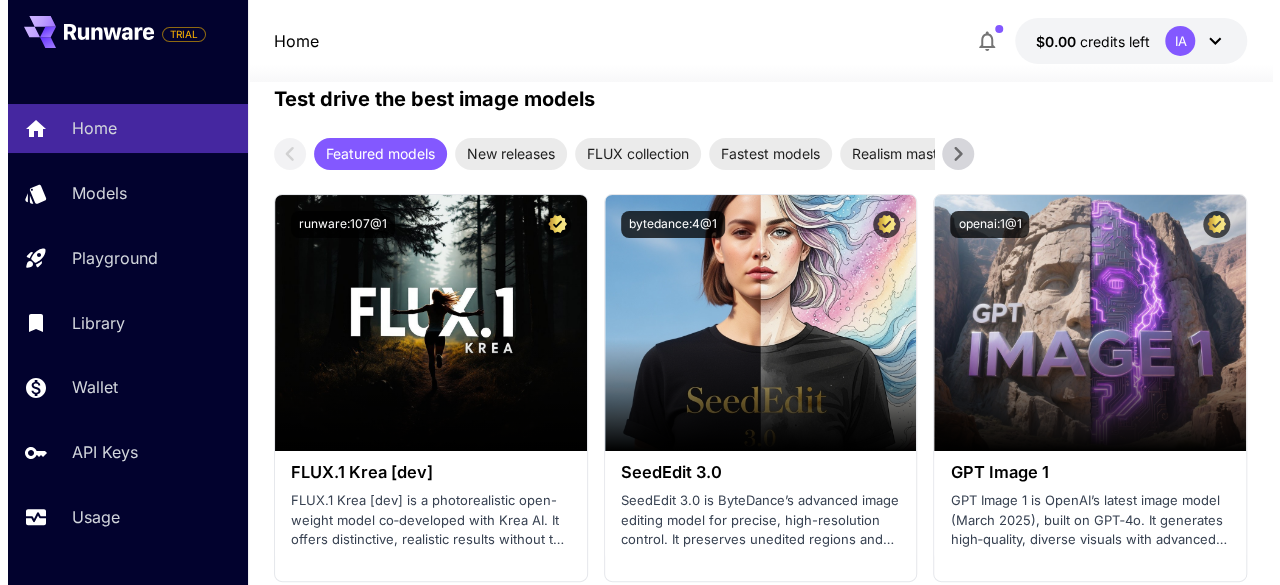 scroll, scrollTop: 3528, scrollLeft: 0, axis: vertical 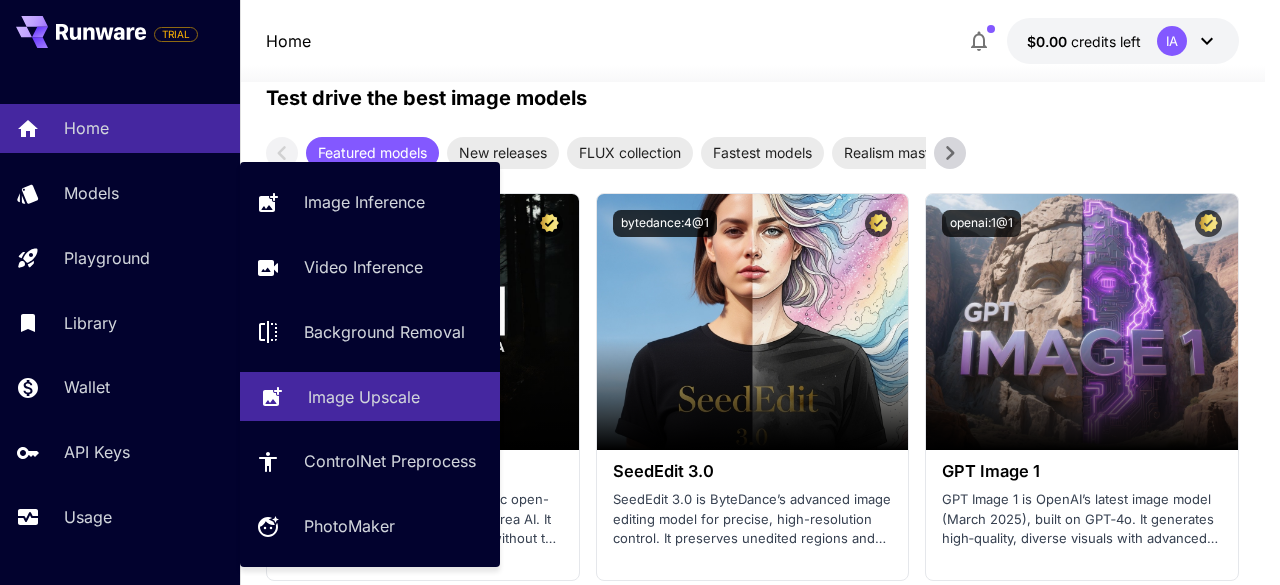 click on "Image Upscale" at bounding box center (364, 397) 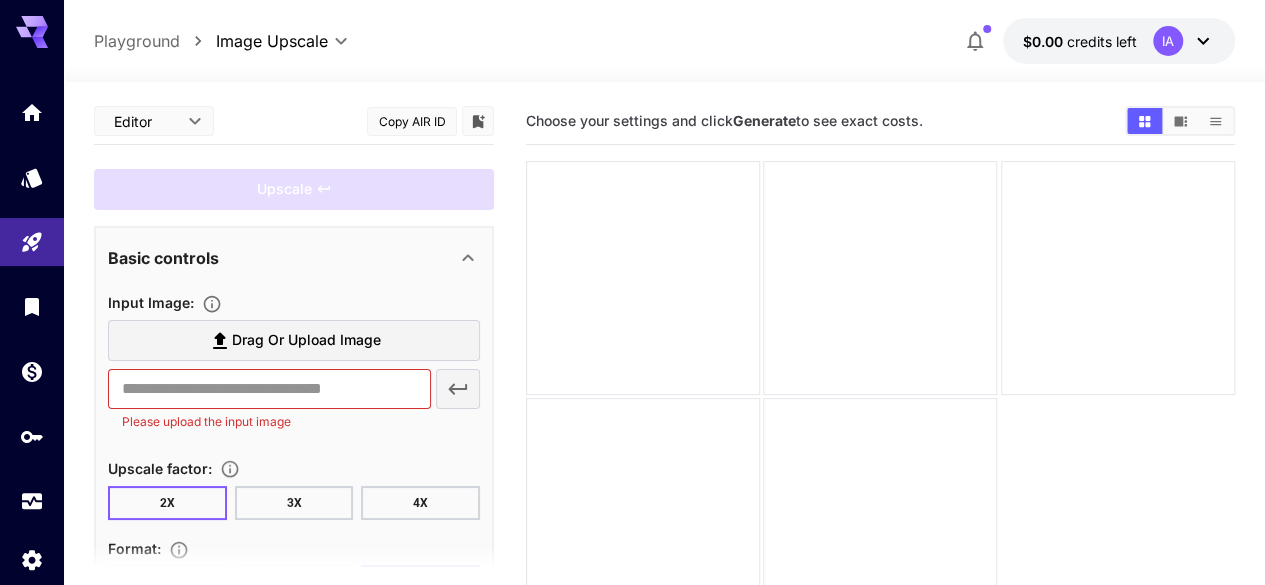 scroll, scrollTop: 0, scrollLeft: 0, axis: both 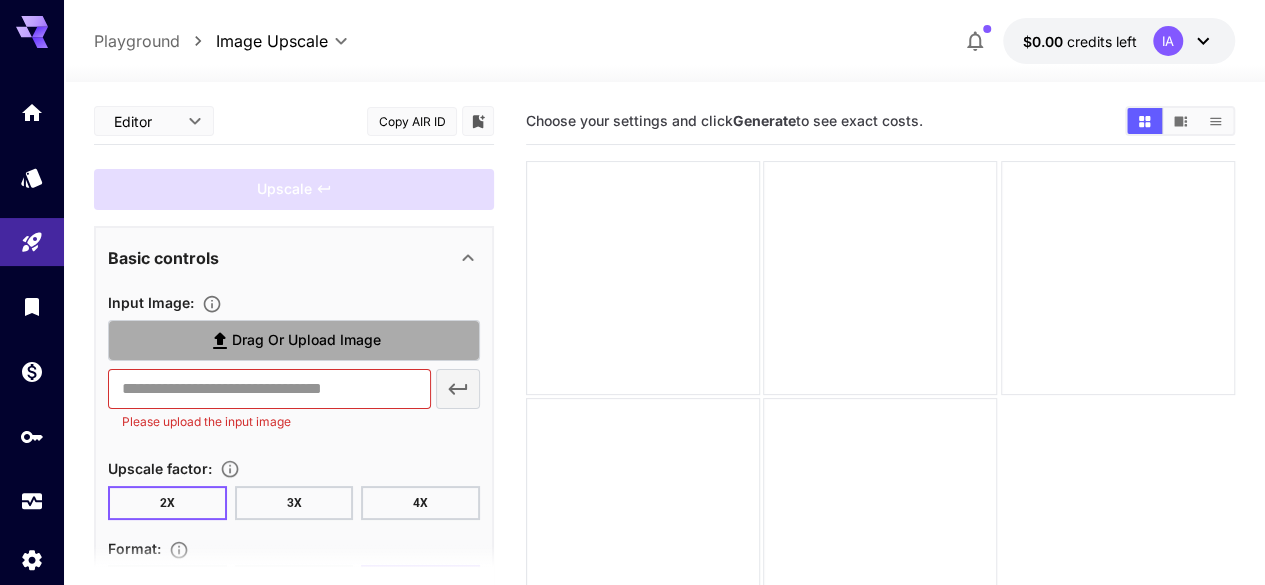 click on "Drag or upload image" at bounding box center [294, 340] 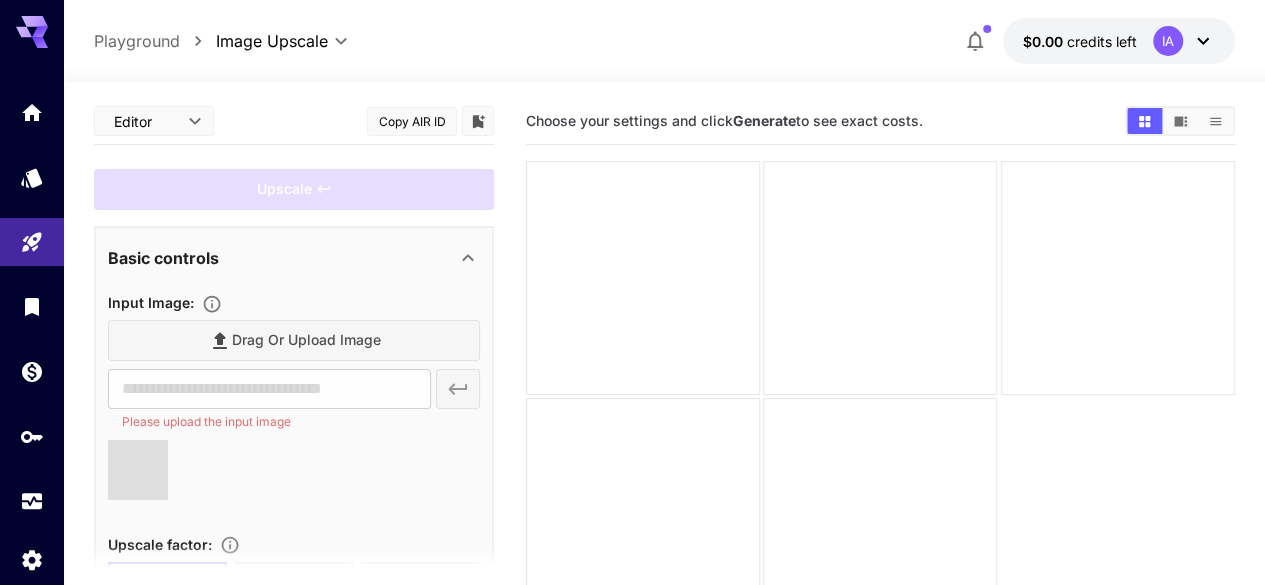 type on "**********" 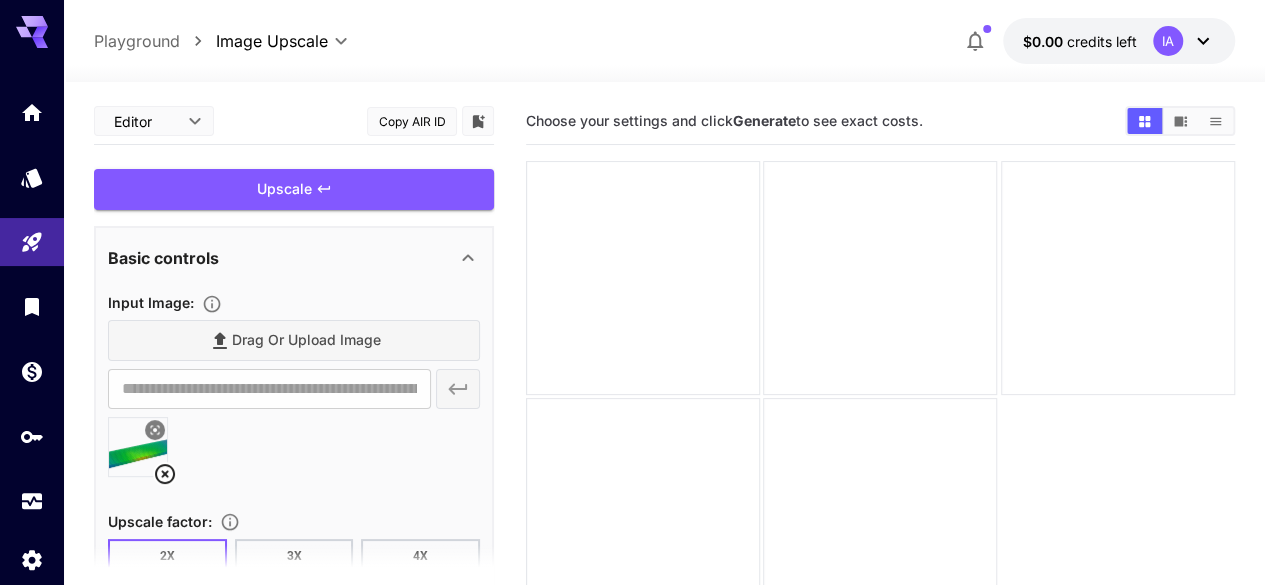 scroll, scrollTop: 100, scrollLeft: 0, axis: vertical 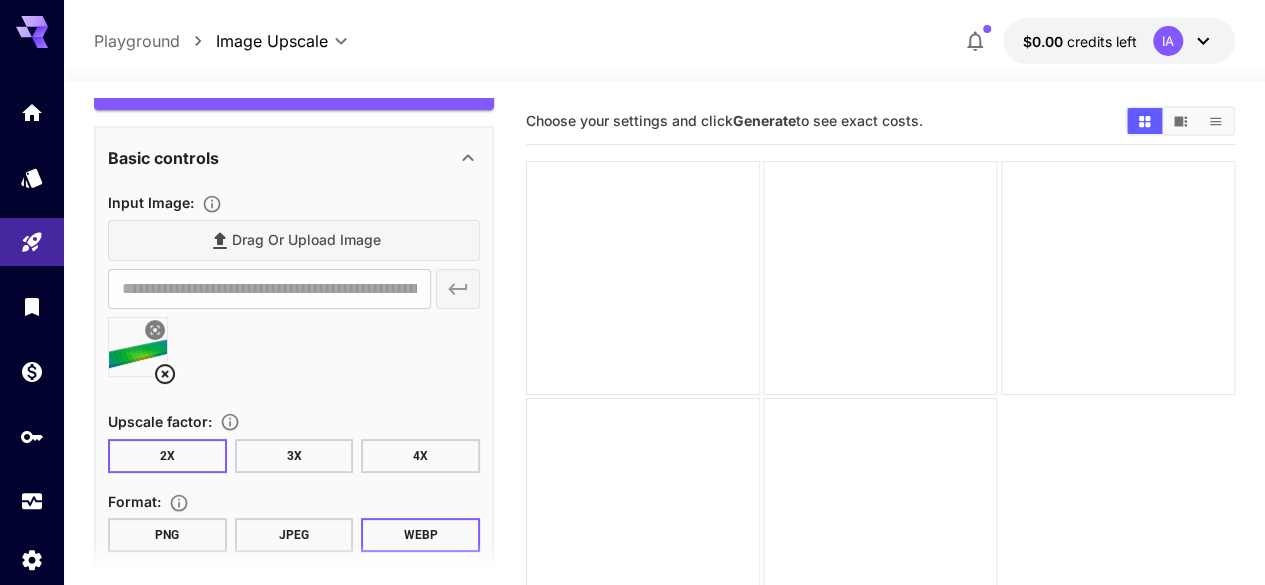 click on "3X" at bounding box center [294, 456] 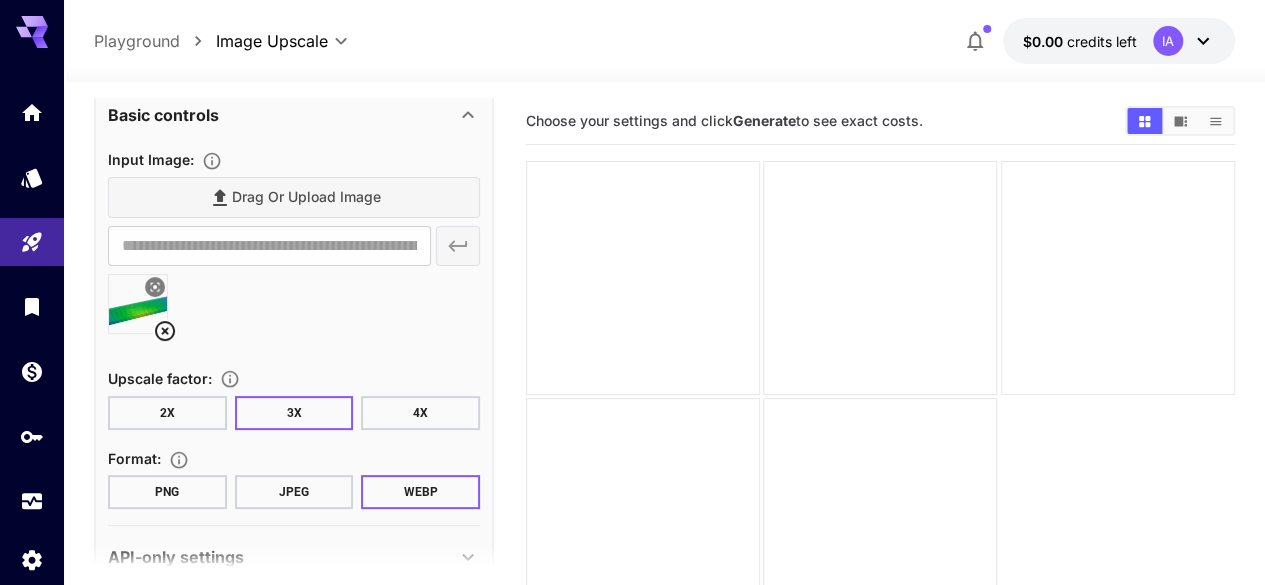 scroll, scrollTop: 144, scrollLeft: 0, axis: vertical 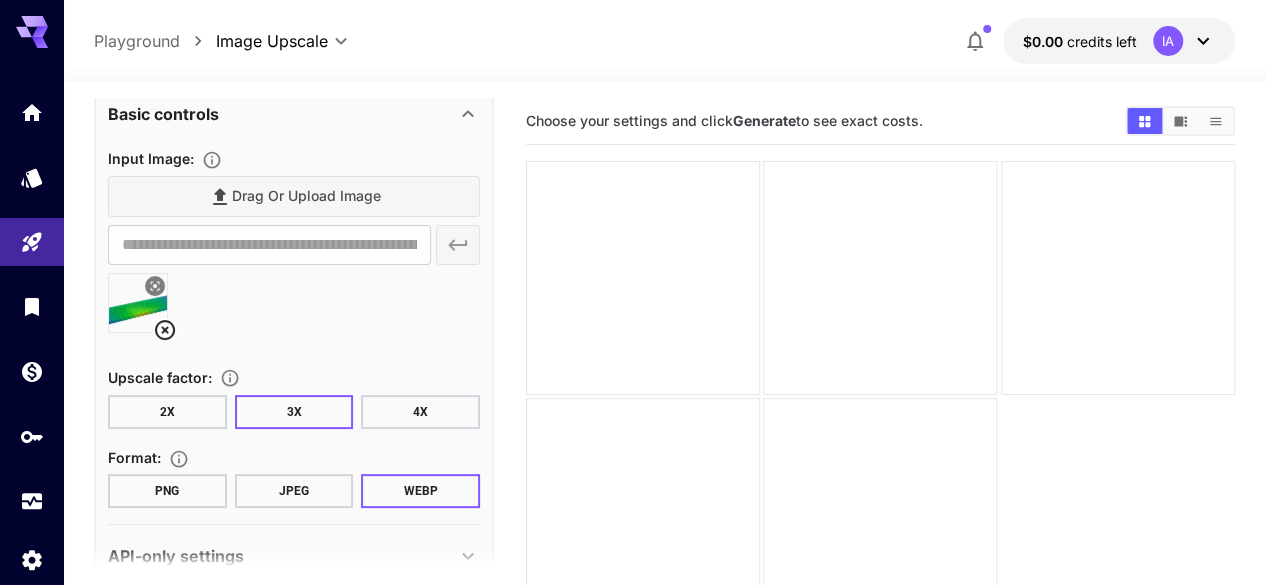 click on "PNG" at bounding box center [167, 491] 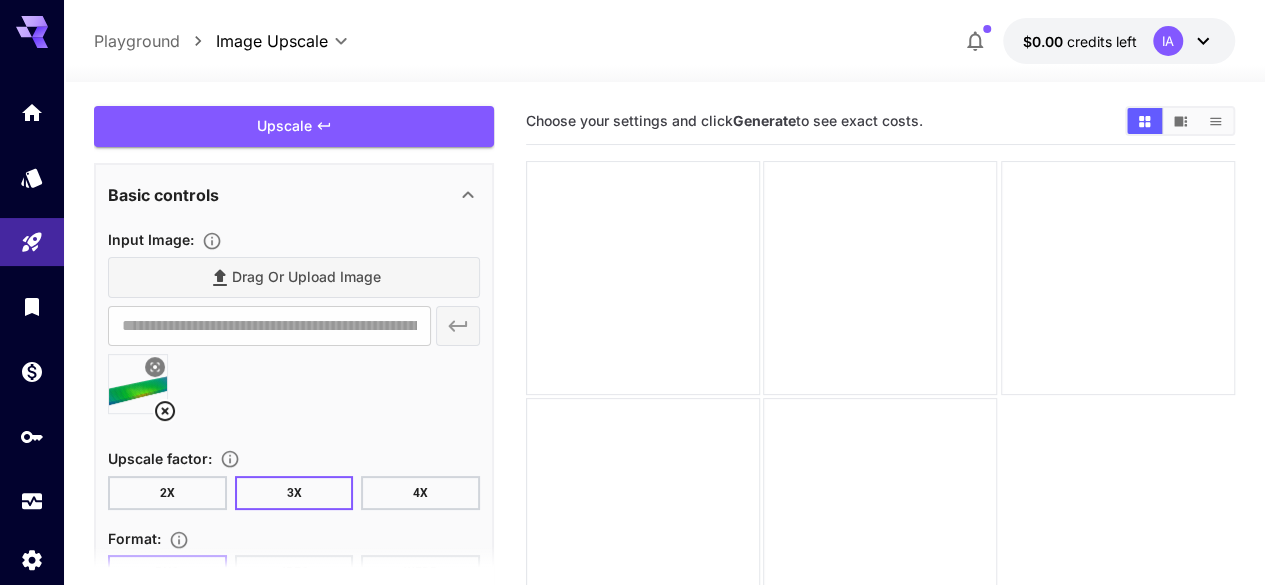 scroll, scrollTop: 0, scrollLeft: 0, axis: both 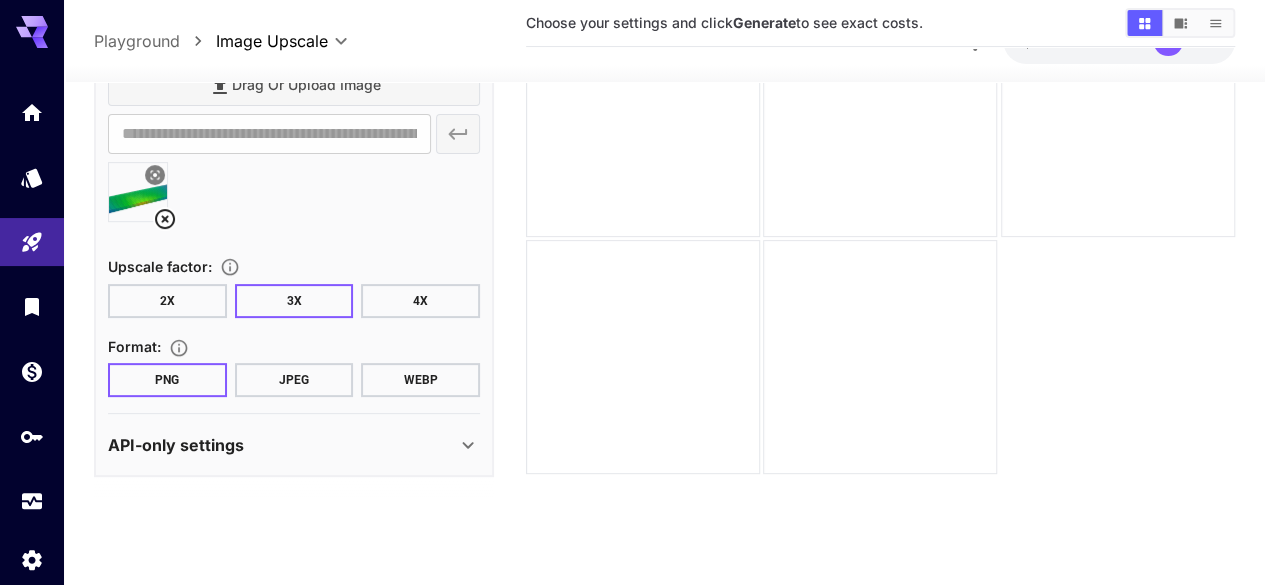 click on "API-only settings" at bounding box center [282, 444] 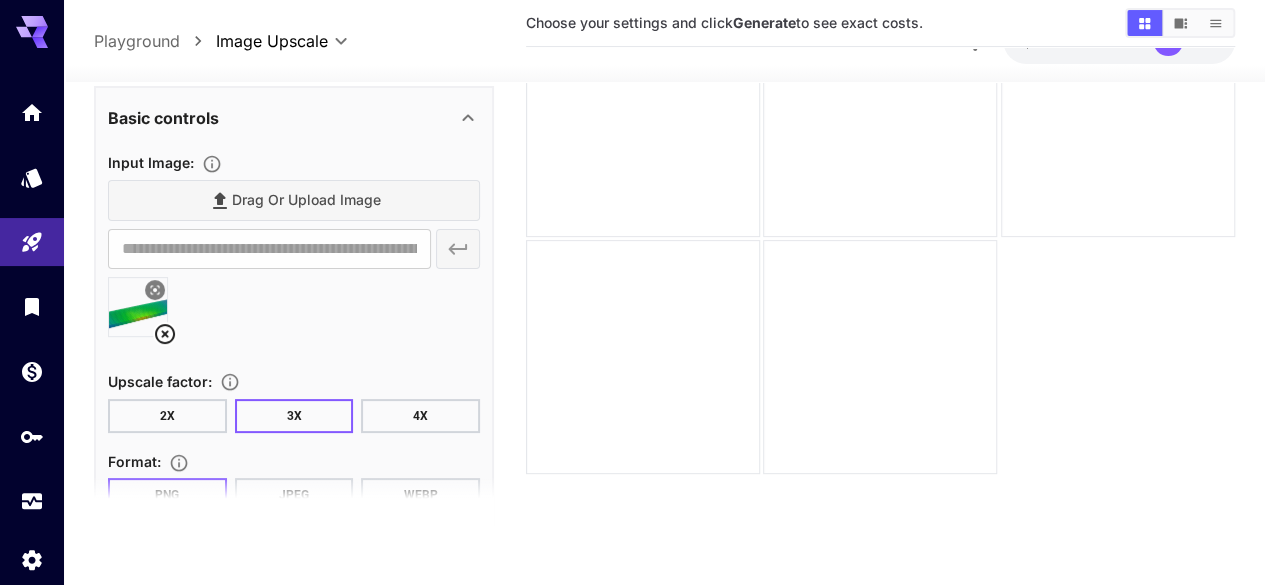 scroll, scrollTop: 0, scrollLeft: 0, axis: both 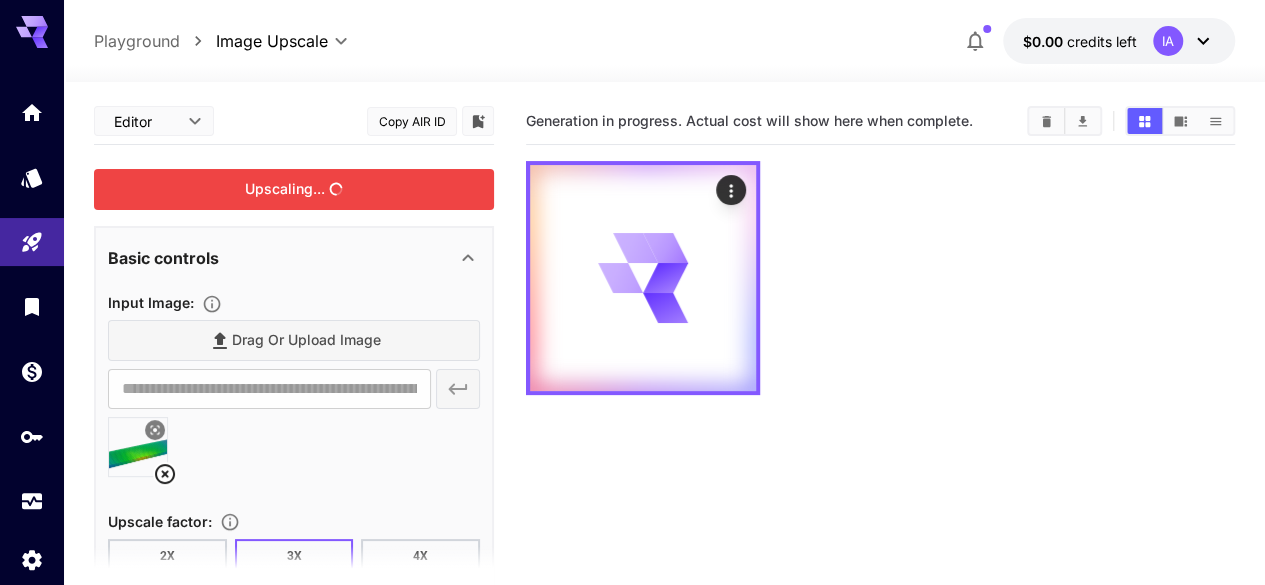click on "Upscaling..." at bounding box center (294, 189) 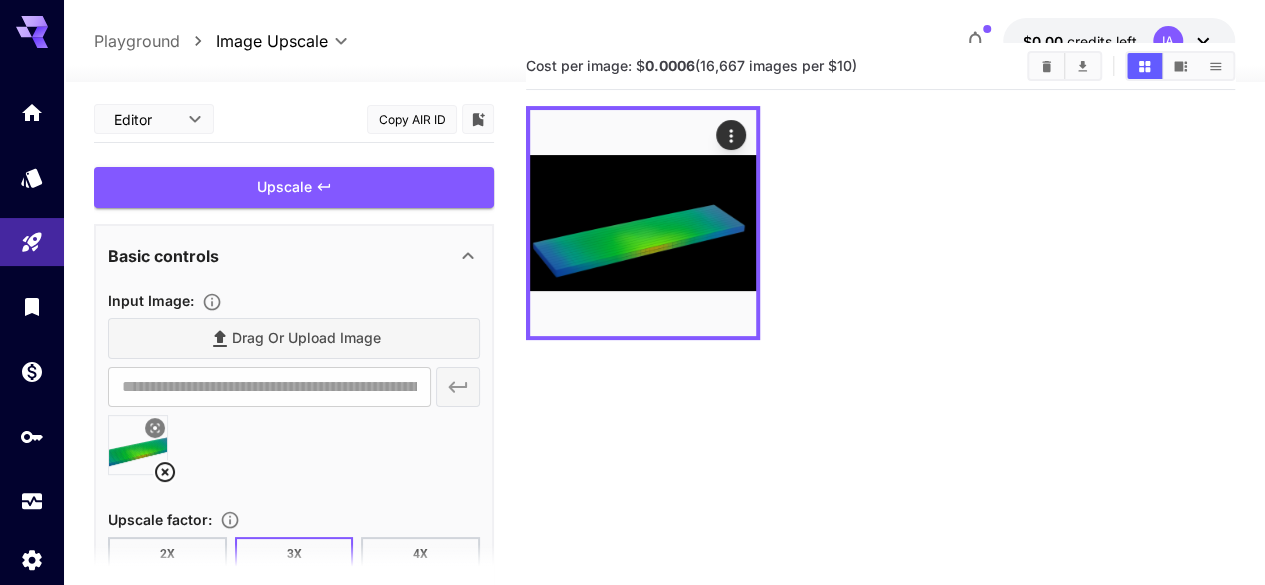 scroll, scrollTop: 0, scrollLeft: 0, axis: both 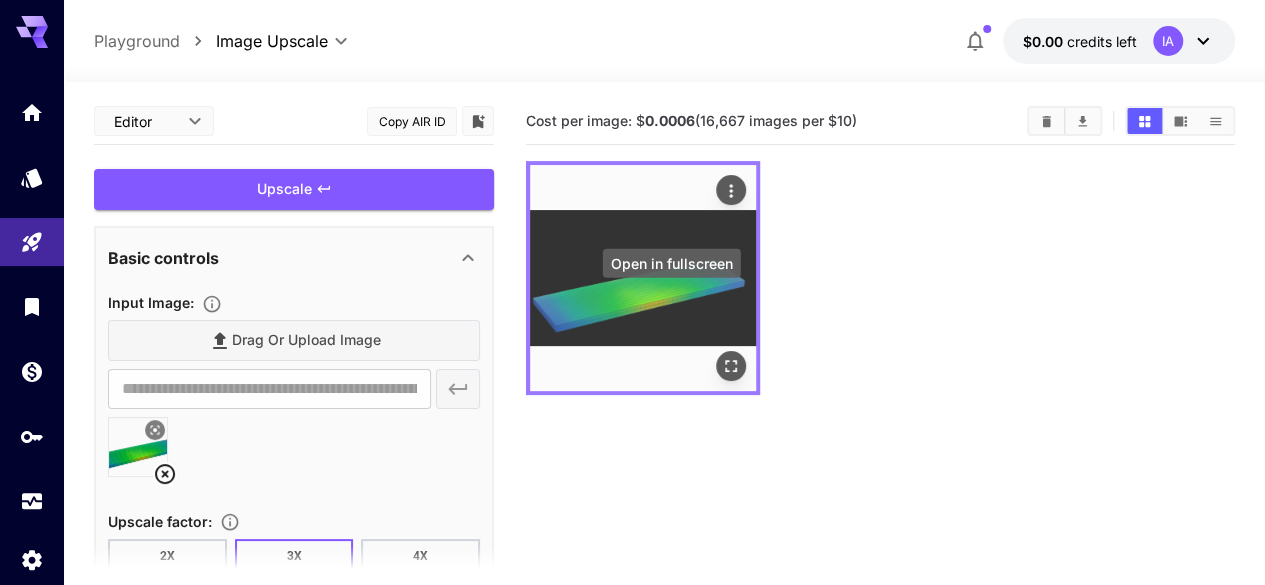 click 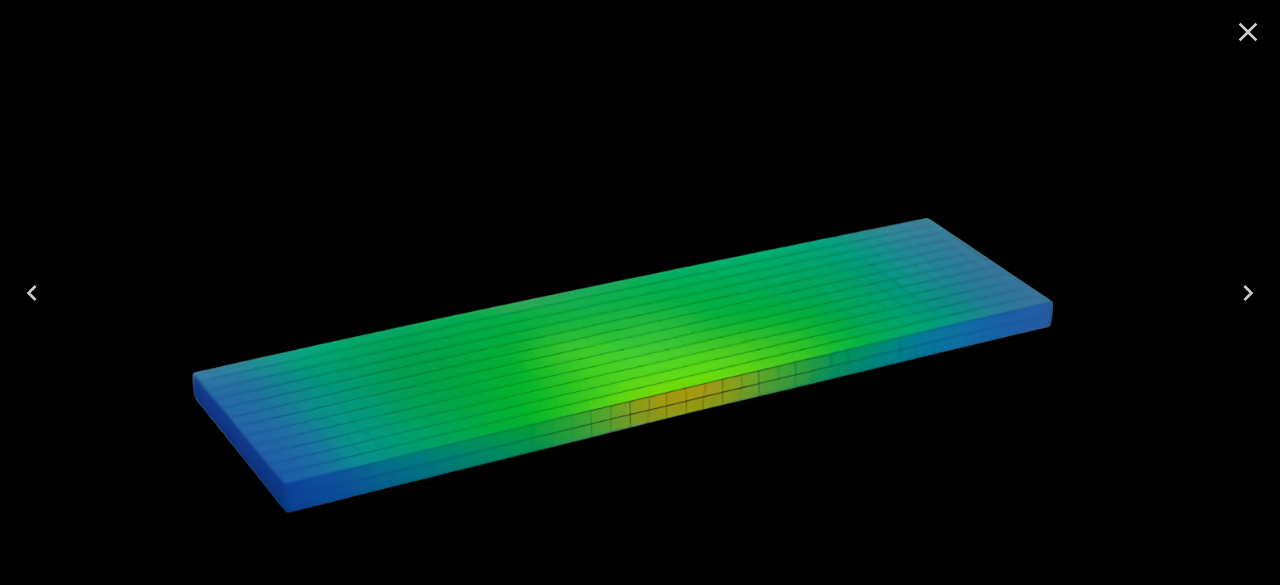 click 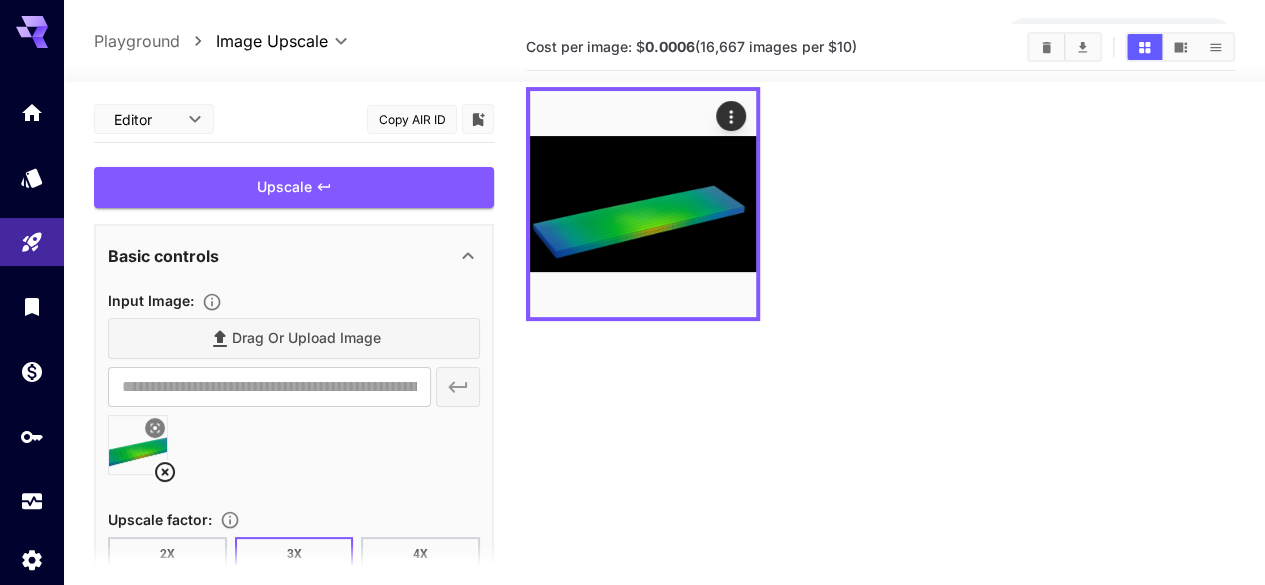 scroll, scrollTop: 0, scrollLeft: 0, axis: both 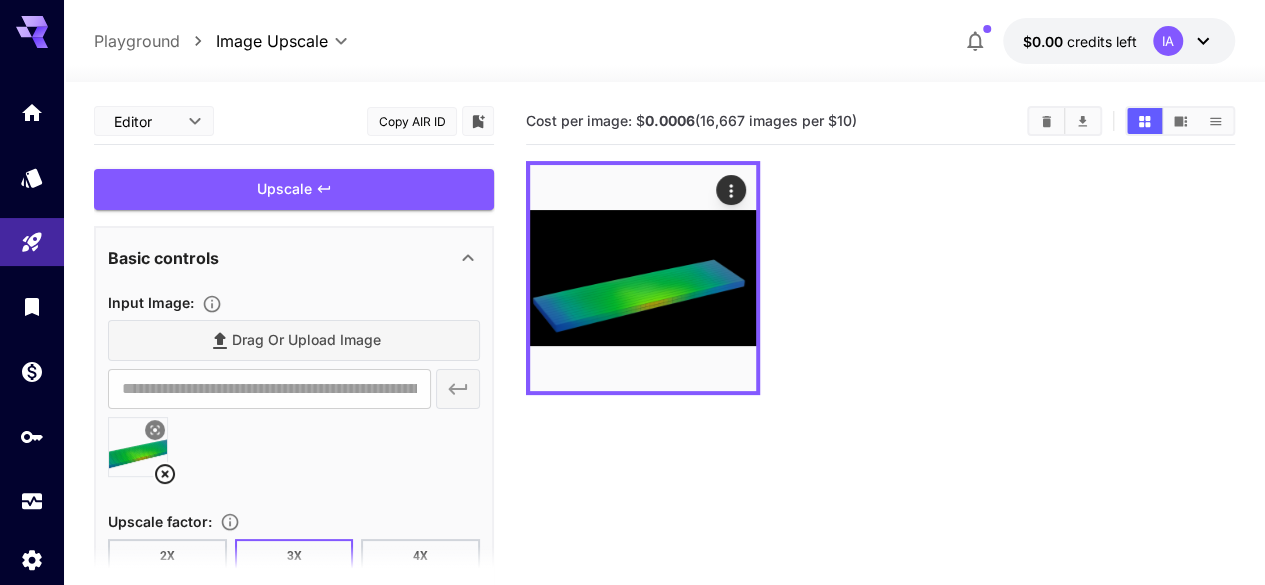 click on "IA" at bounding box center (1168, 41) 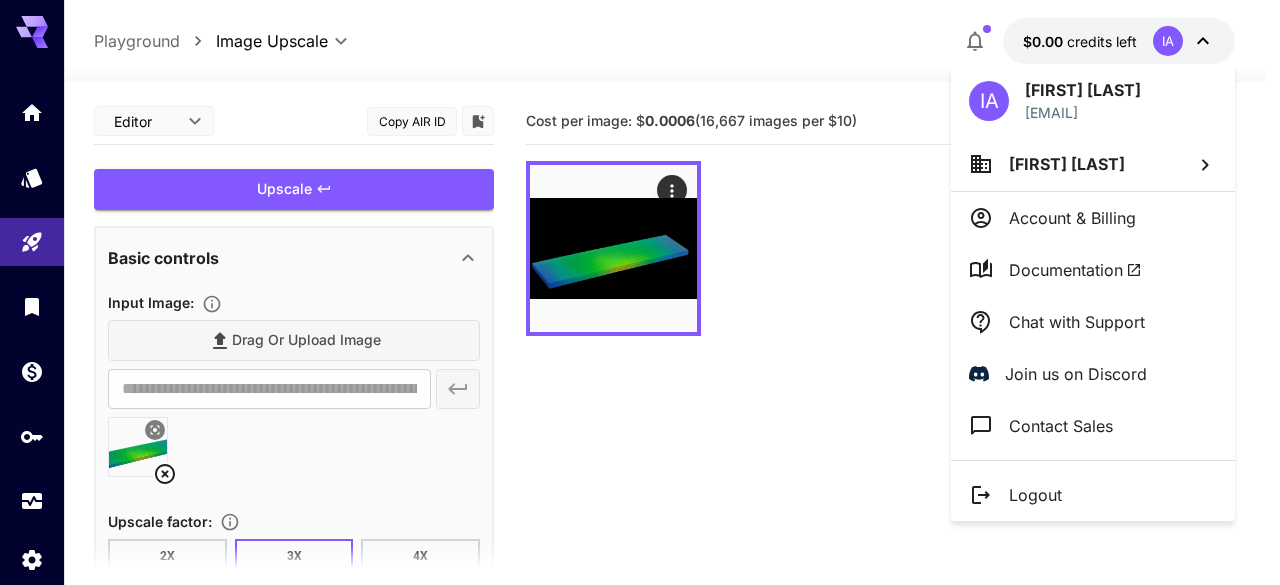 click on "Account & Billing" at bounding box center [1093, 218] 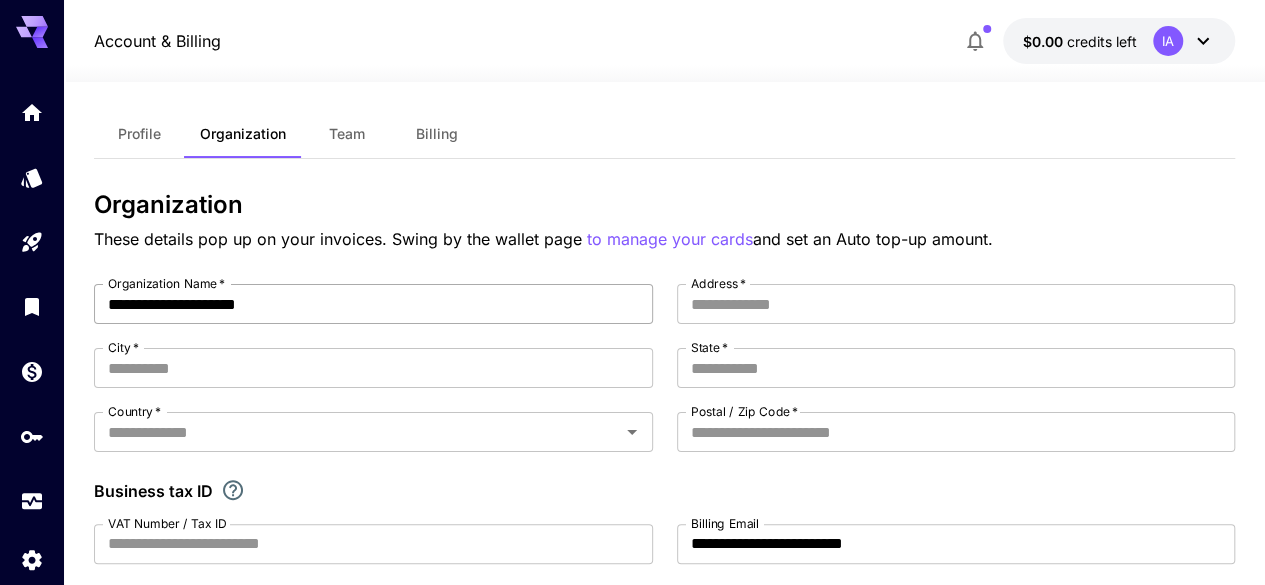 scroll, scrollTop: 14, scrollLeft: 0, axis: vertical 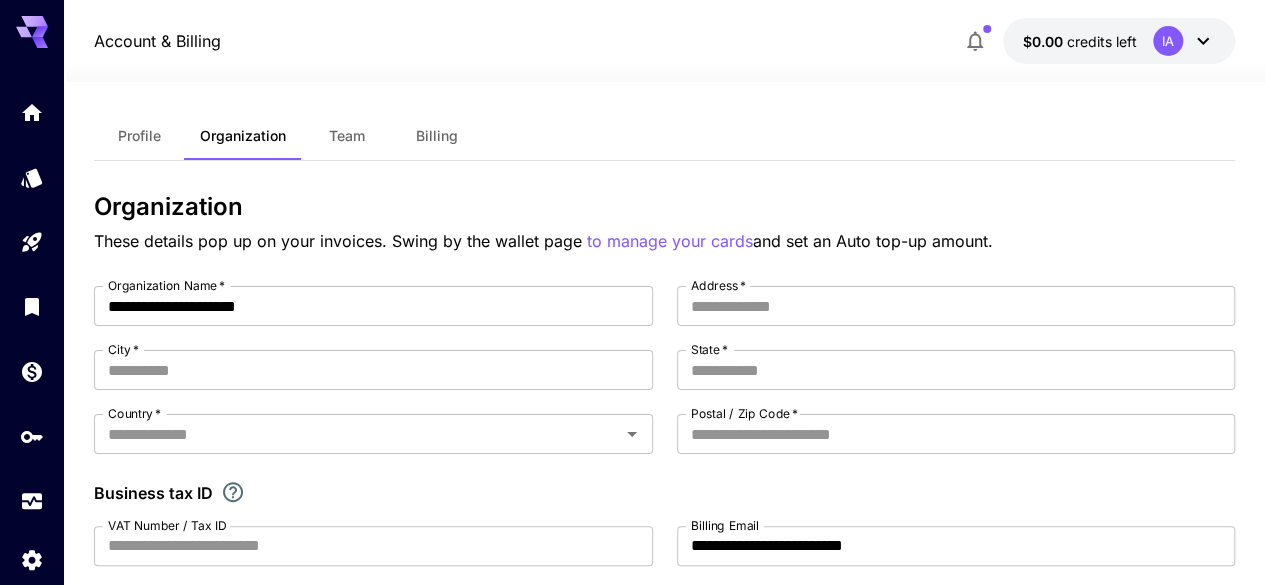 click on "Billing" at bounding box center (437, 136) 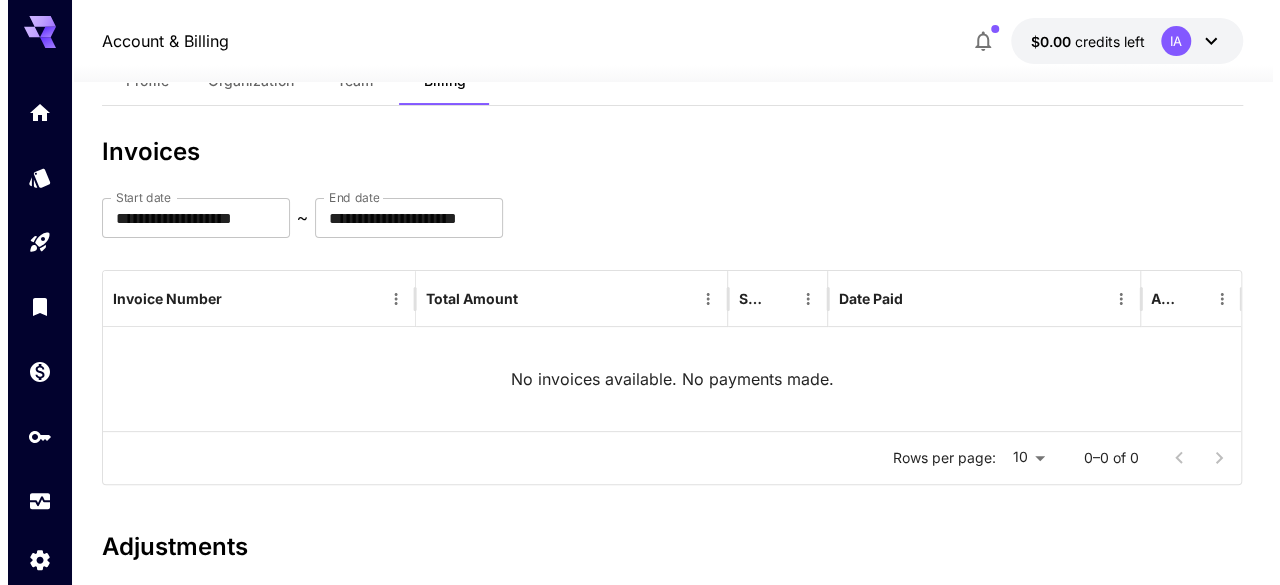 scroll, scrollTop: 0, scrollLeft: 0, axis: both 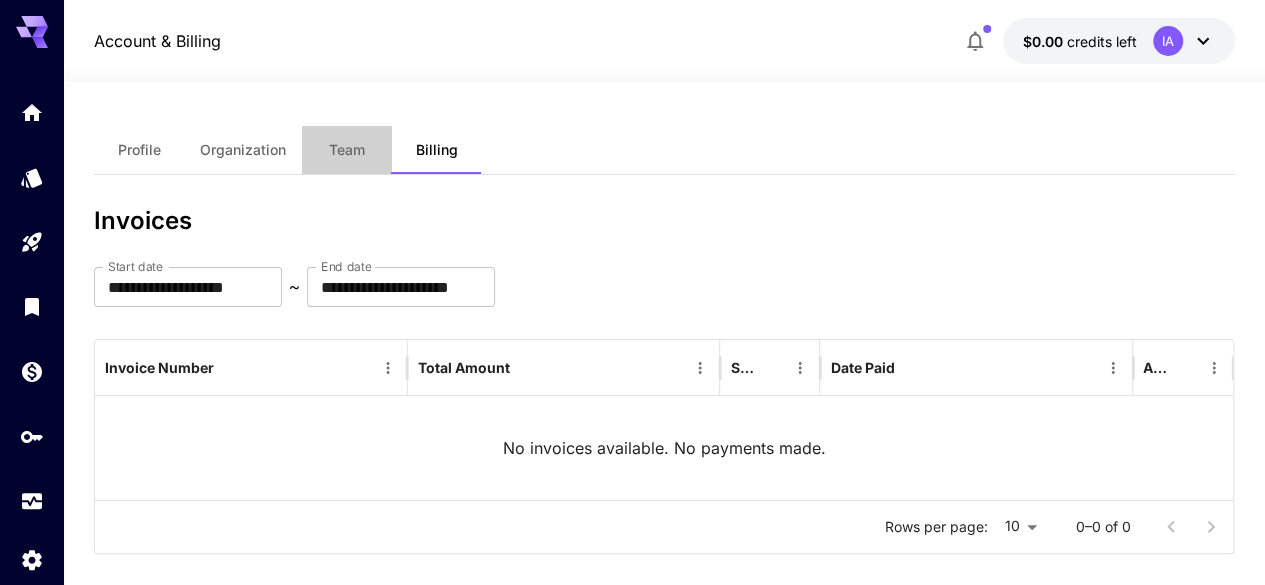 click on "Team" at bounding box center (347, 150) 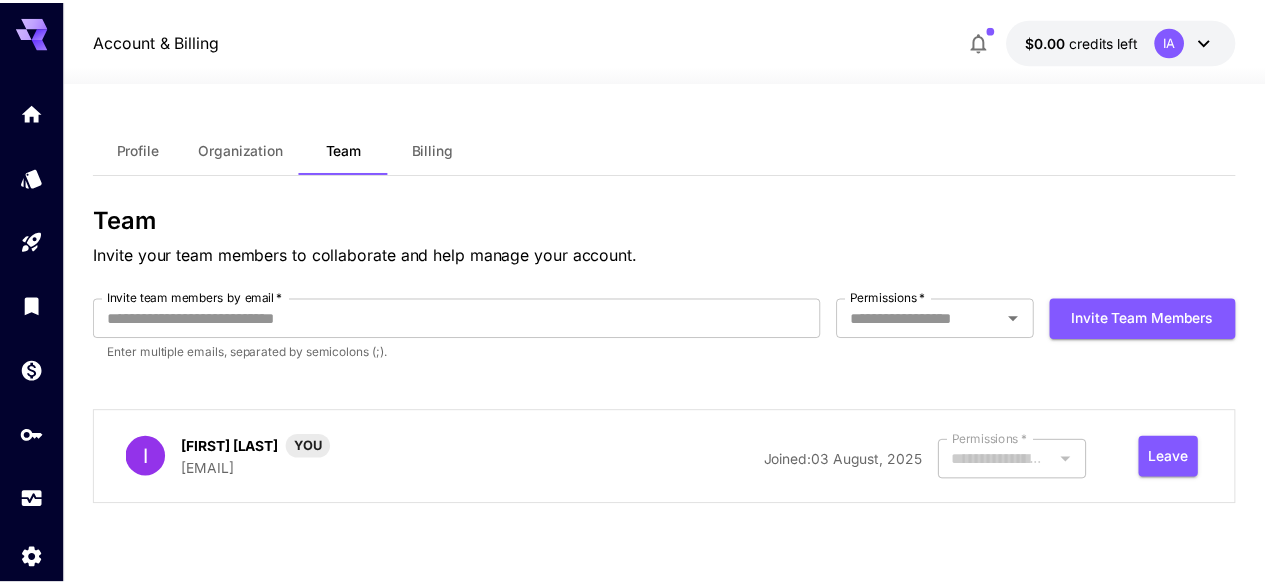 scroll, scrollTop: 0, scrollLeft: 0, axis: both 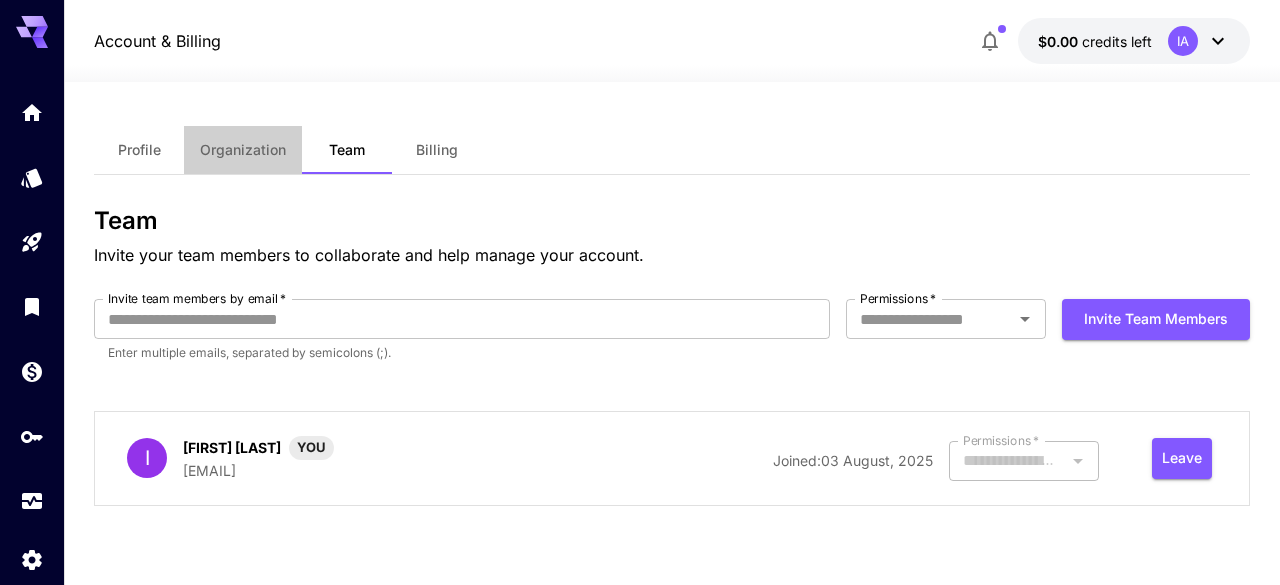 click on "Organization" at bounding box center [243, 150] 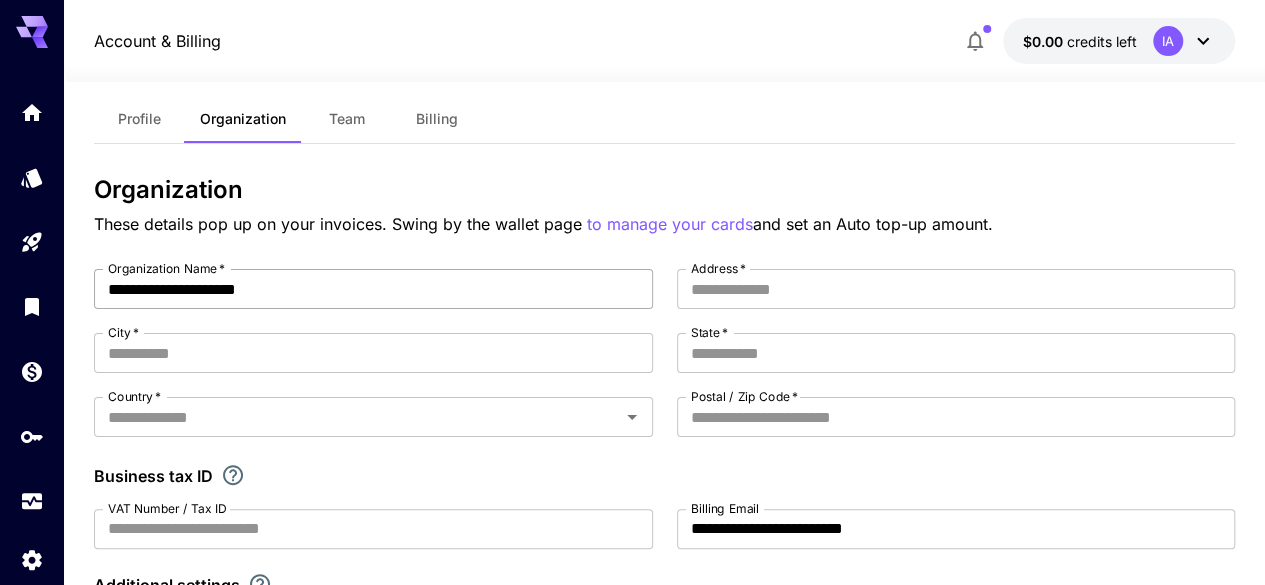 scroll, scrollTop: 0, scrollLeft: 0, axis: both 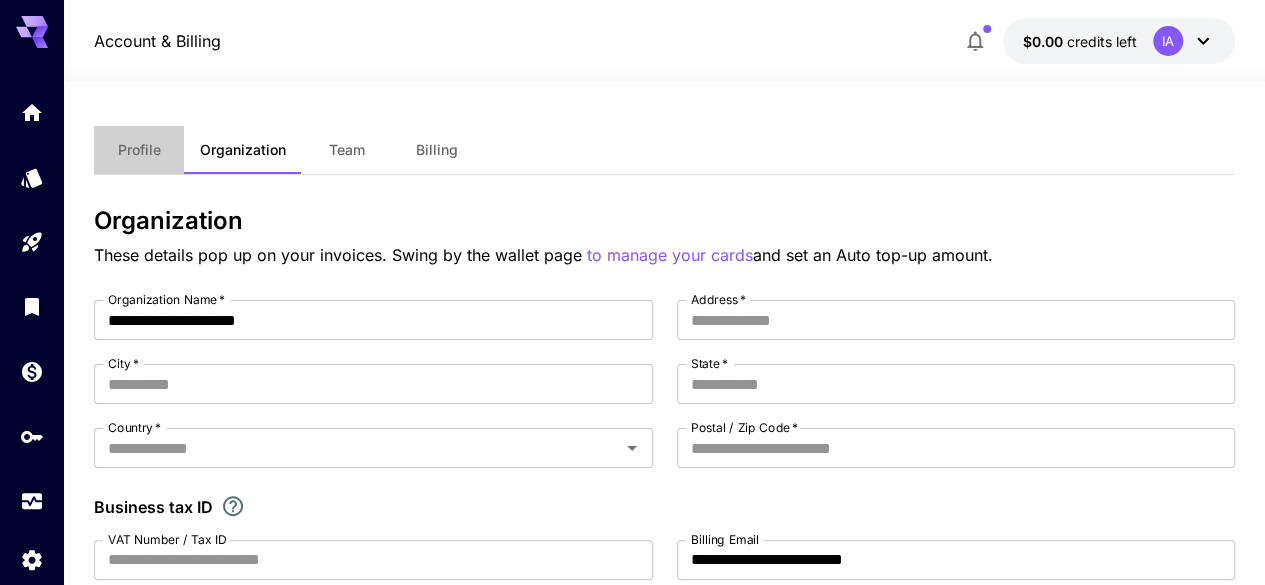 click on "Profile" at bounding box center (139, 150) 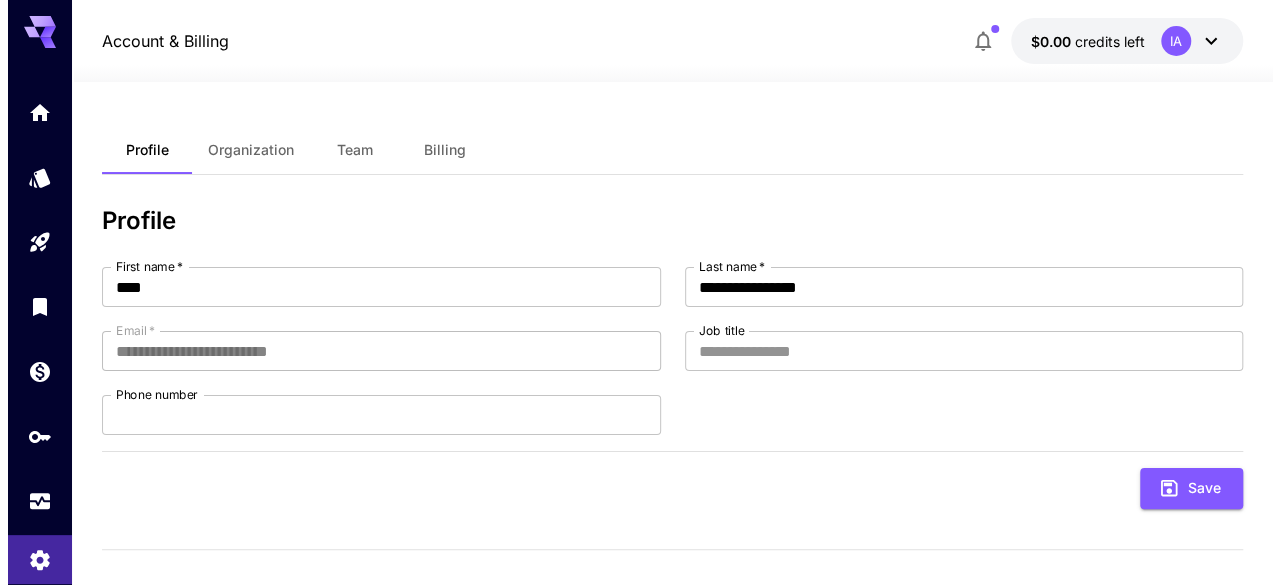 scroll, scrollTop: 0, scrollLeft: 0, axis: both 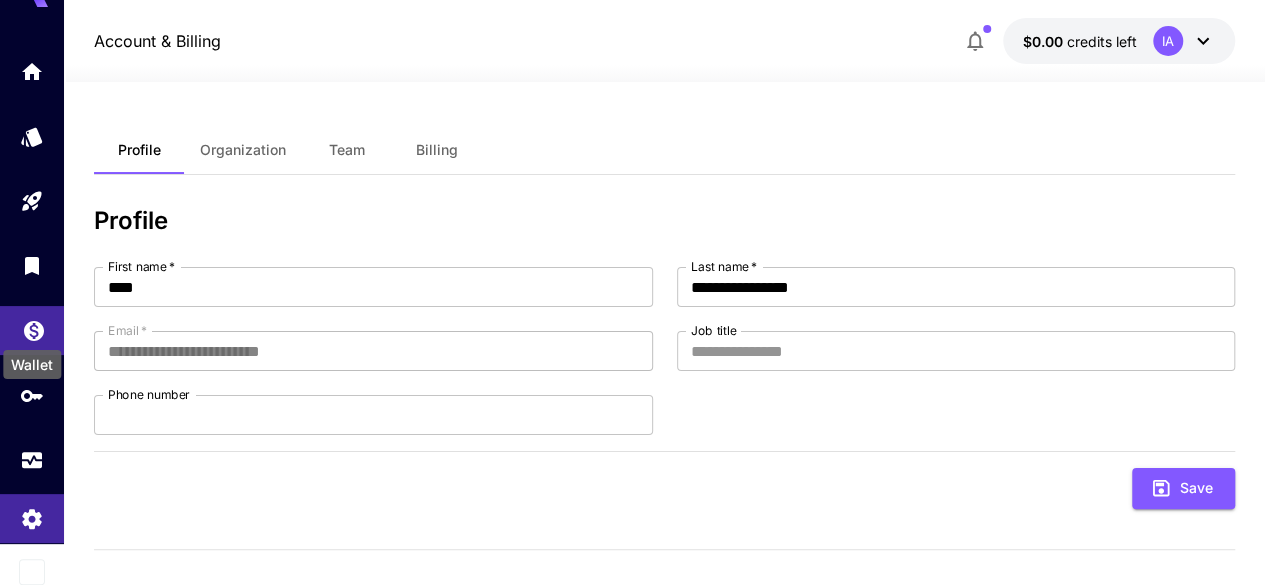 click 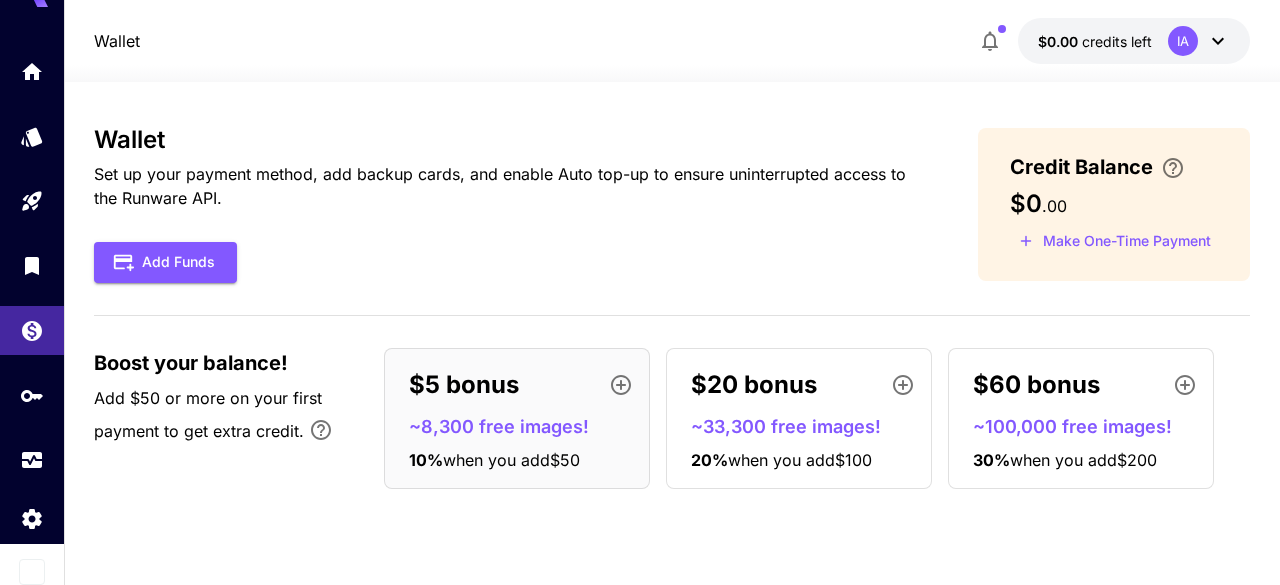 scroll, scrollTop: 0, scrollLeft: 0, axis: both 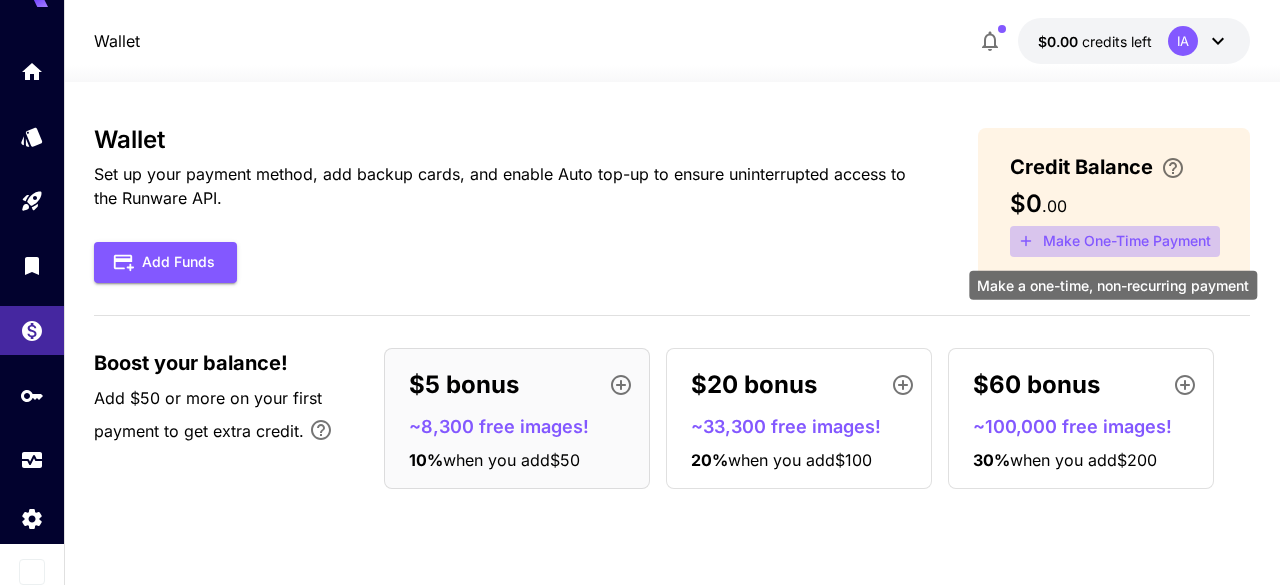 click on "Make One-Time Payment" at bounding box center [1115, 241] 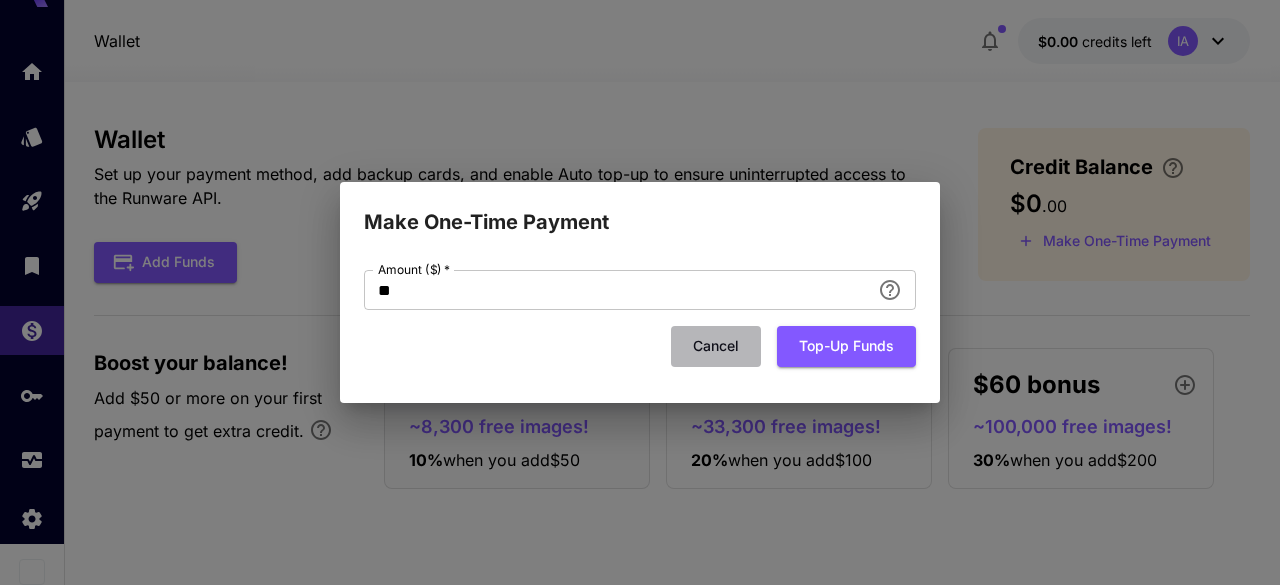 click on "Cancel" at bounding box center (716, 346) 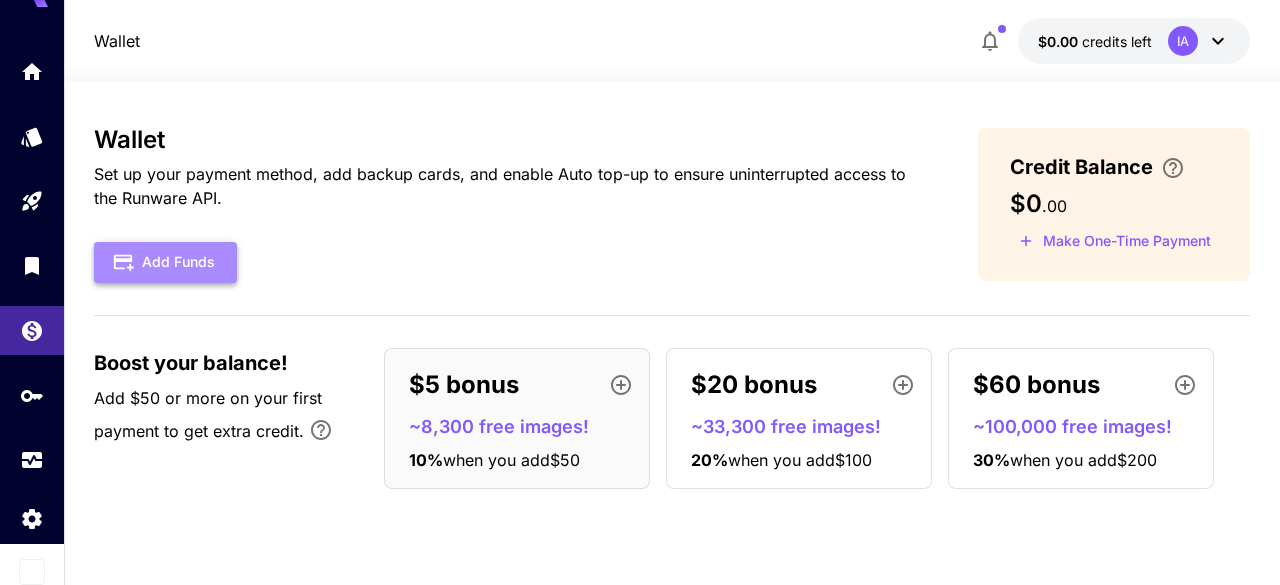 click on "Add Funds" at bounding box center [165, 262] 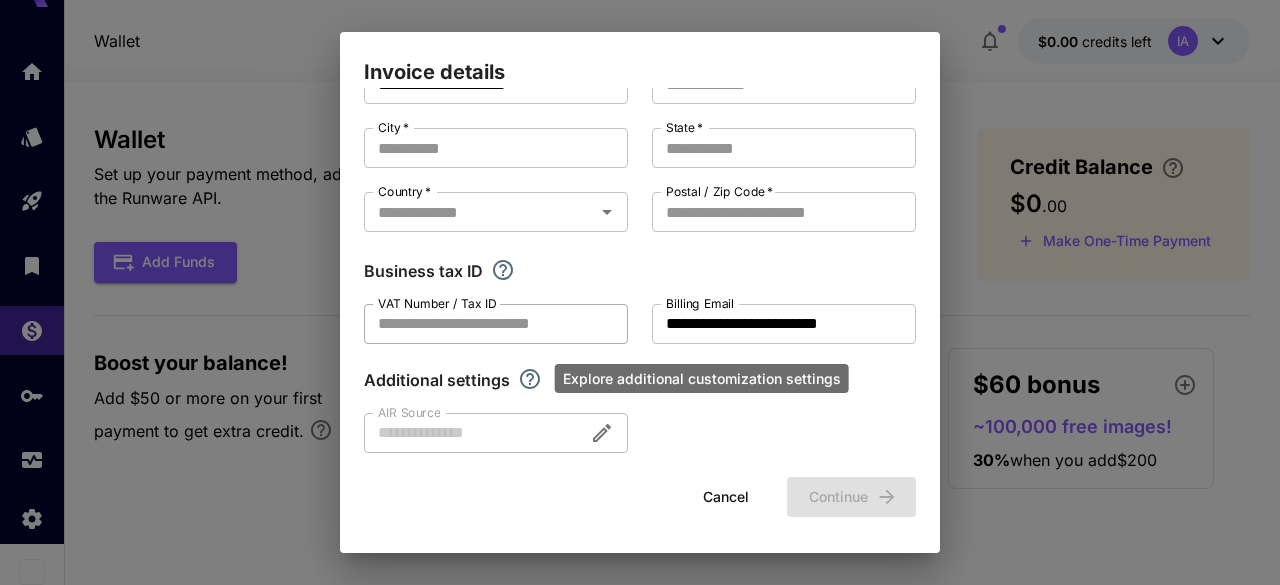scroll, scrollTop: 0, scrollLeft: 0, axis: both 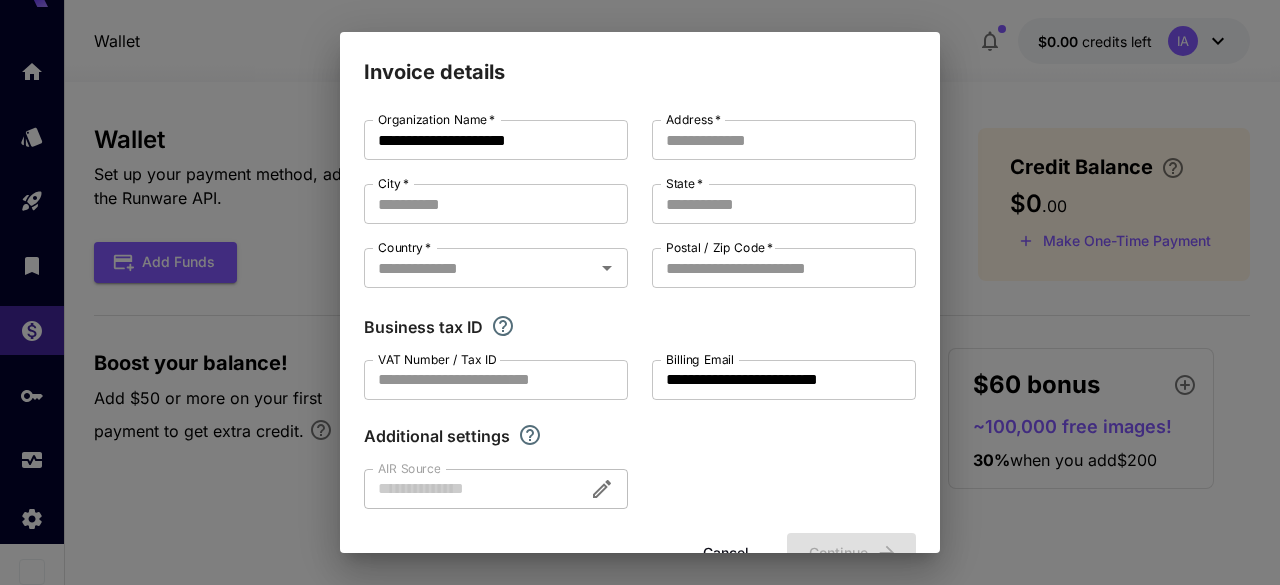 click on "**********" at bounding box center (640, 292) 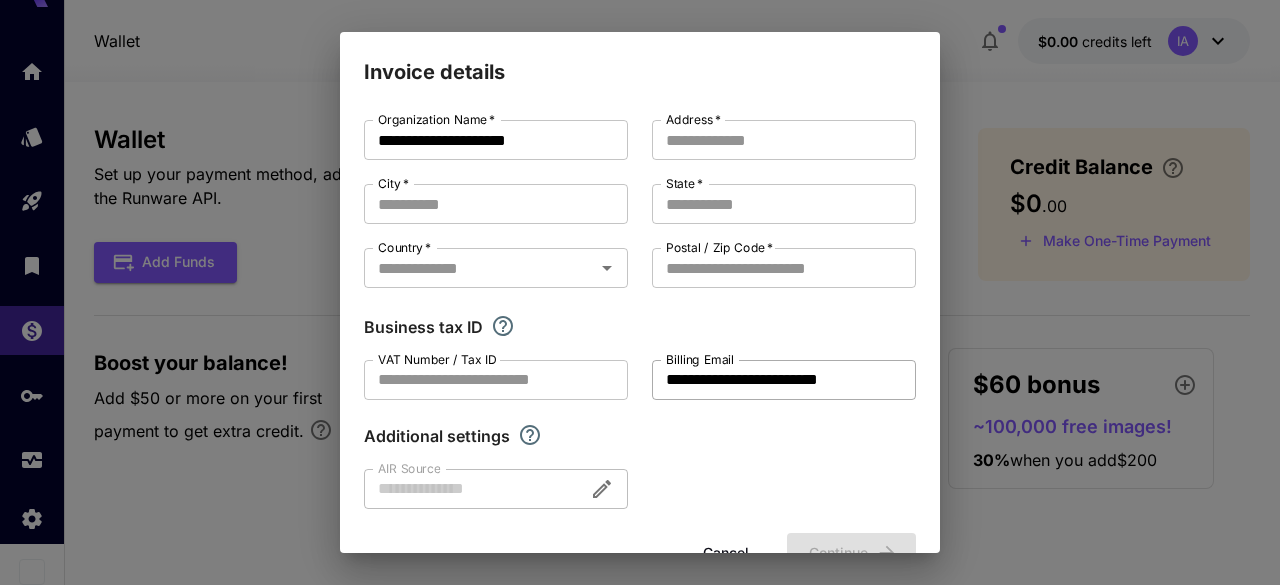 scroll, scrollTop: 56, scrollLeft: 0, axis: vertical 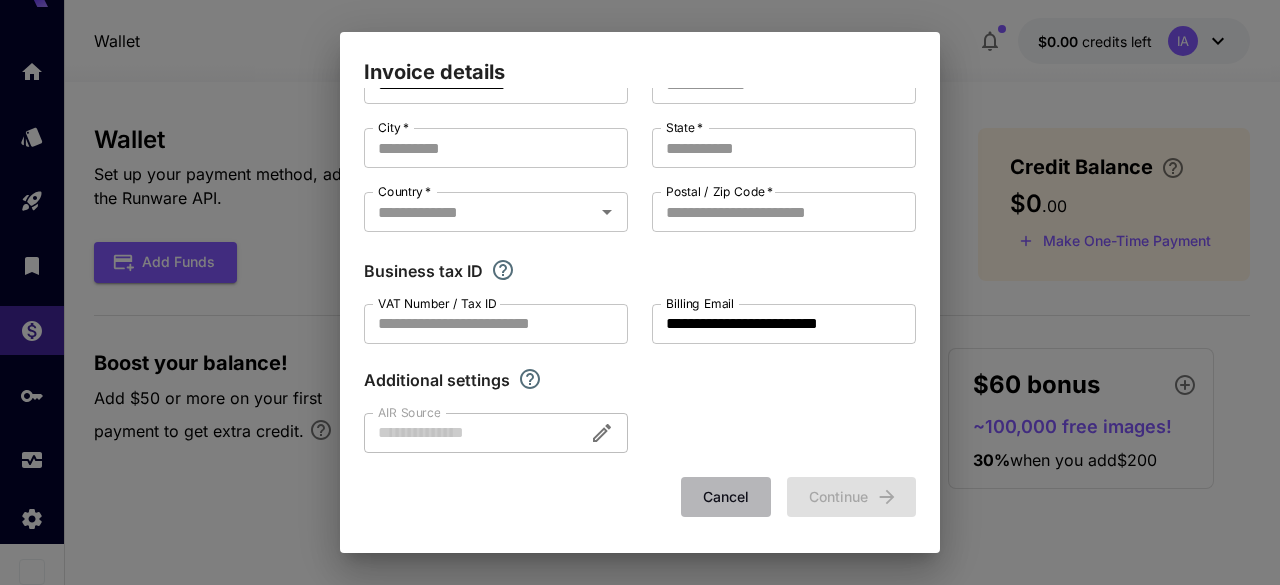 click on "Cancel" at bounding box center (726, 497) 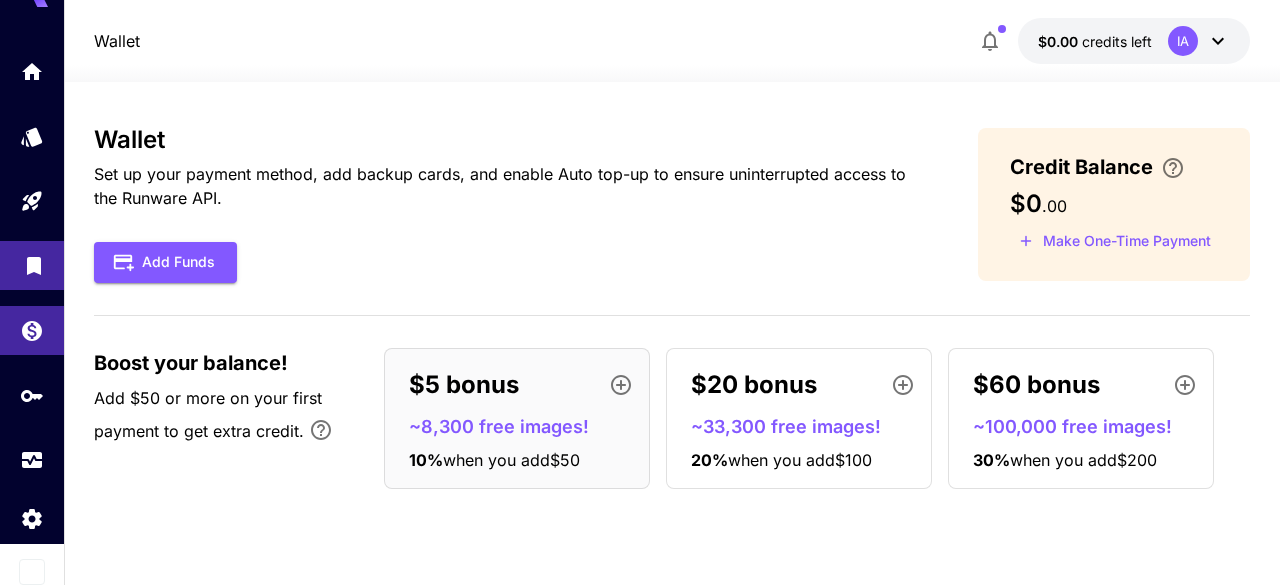 click at bounding box center (32, 265) 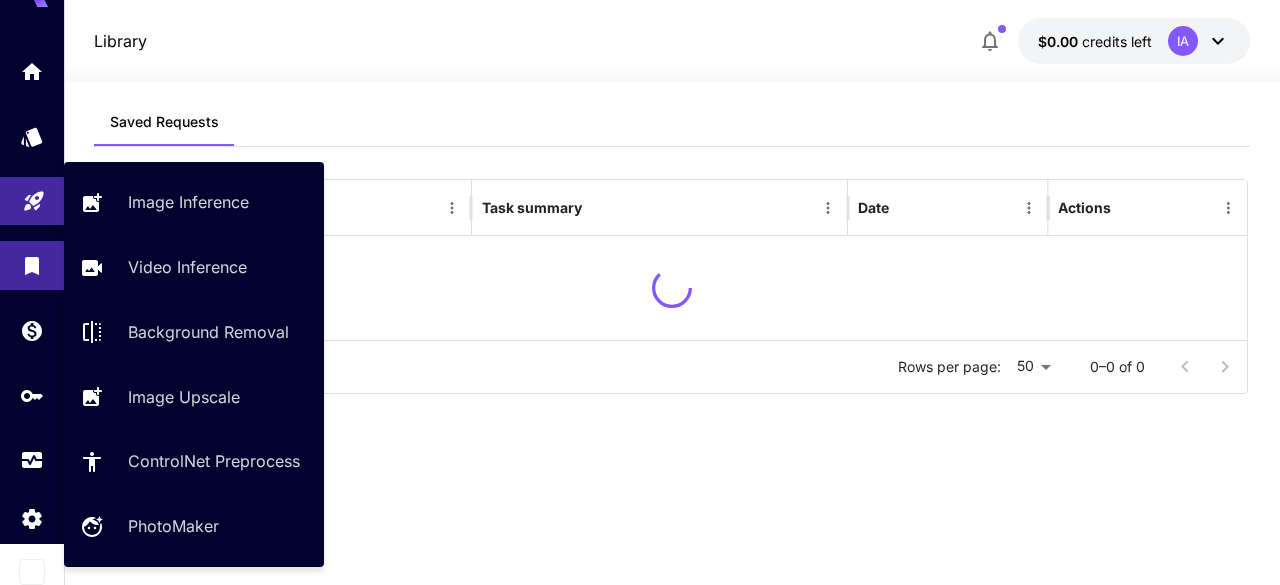 scroll, scrollTop: 0, scrollLeft: 0, axis: both 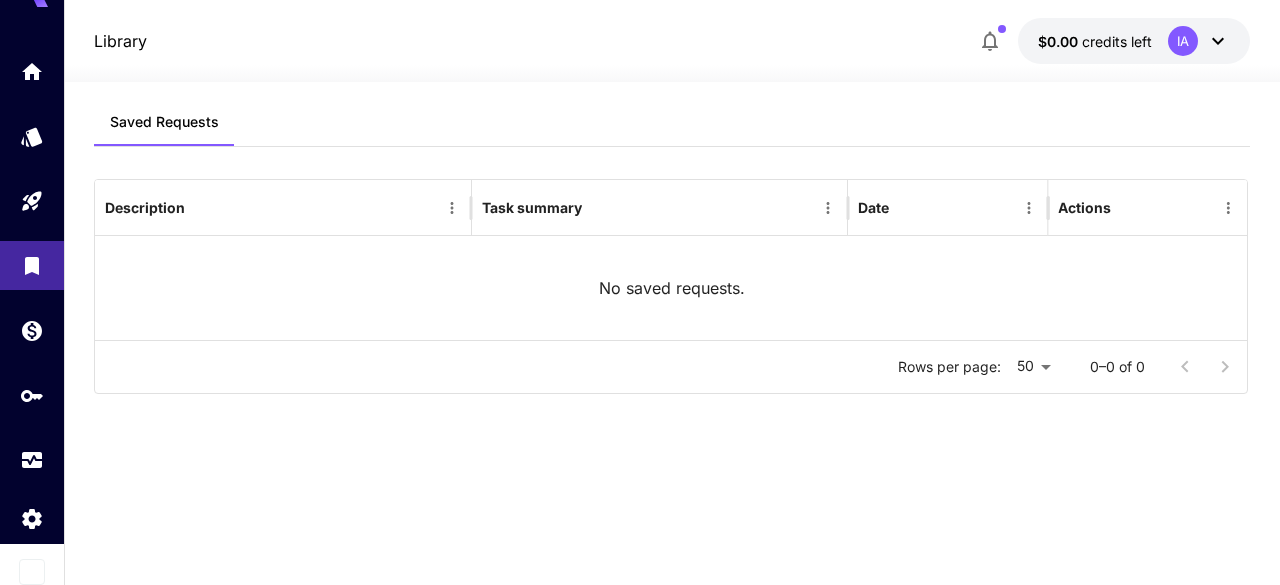 click on "Saved Requests Description Task summary Date Actions No saved requests. Rows per page: 50 ** 0–0 of 0" at bounding box center [671, 319] 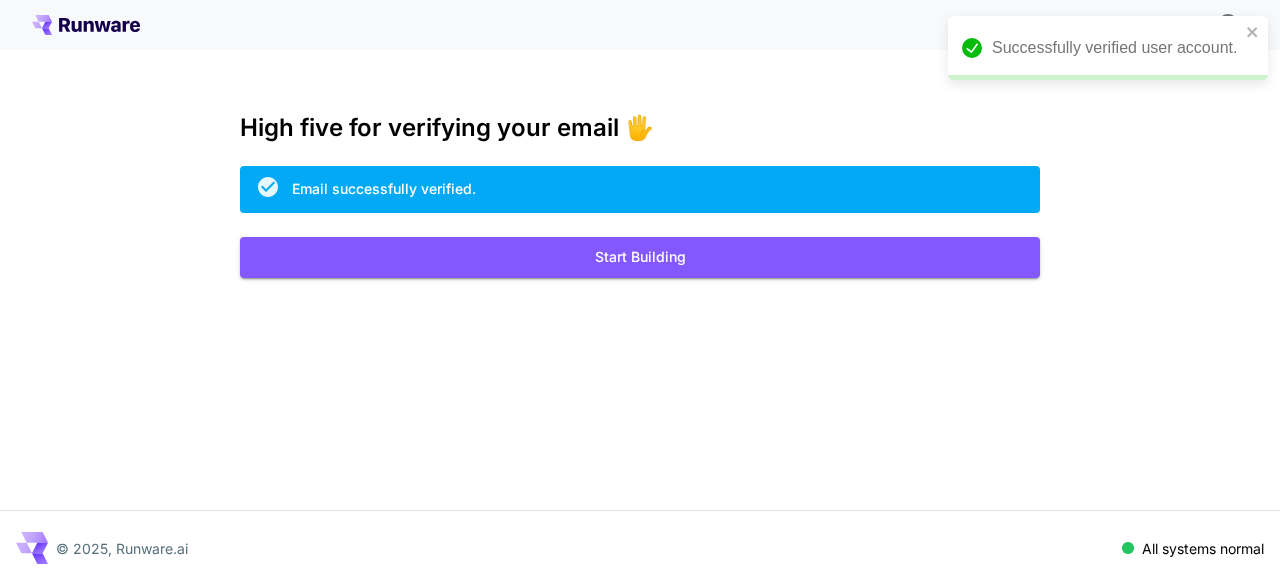 scroll, scrollTop: 0, scrollLeft: 0, axis: both 